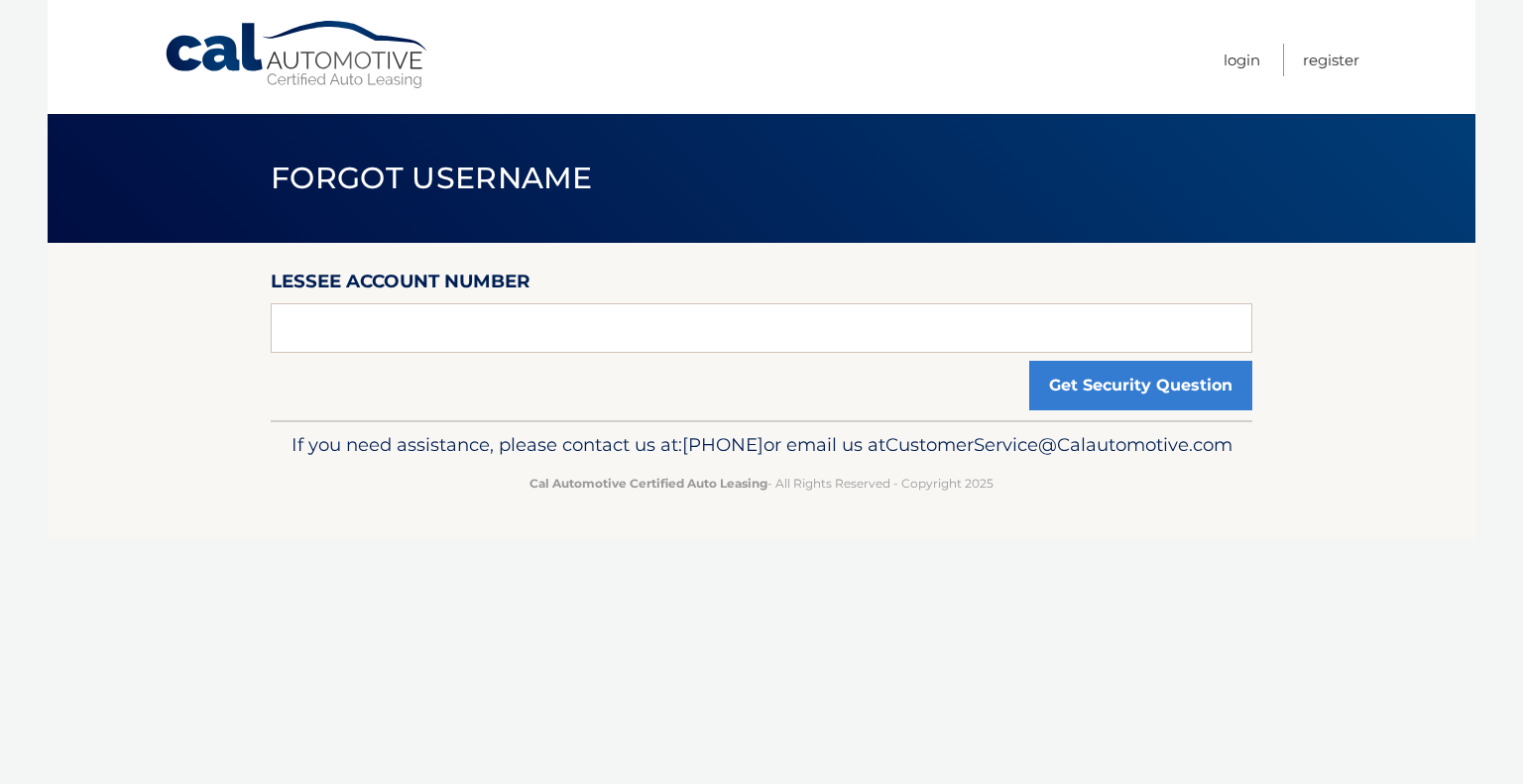 scroll, scrollTop: 0, scrollLeft: 0, axis: both 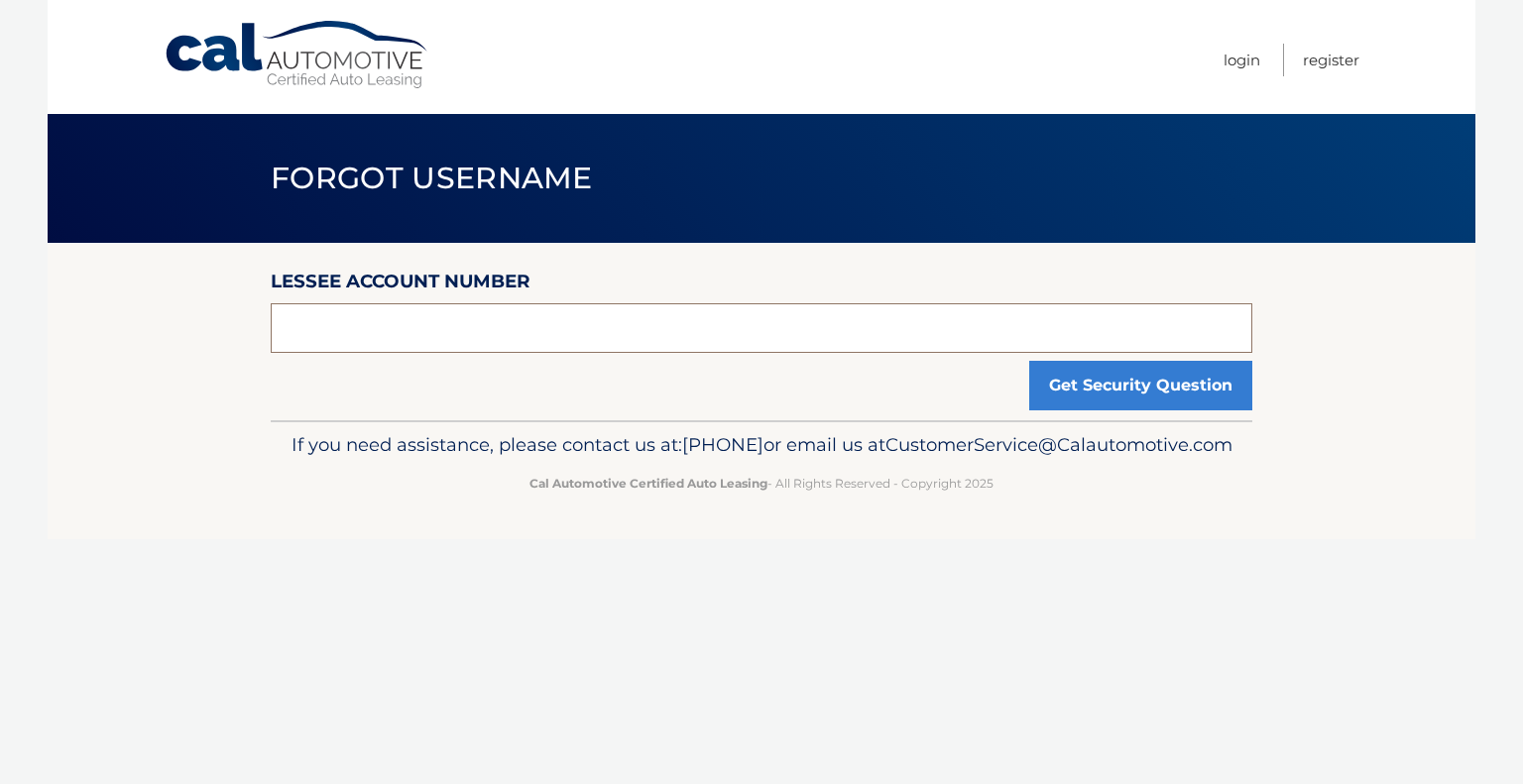 click at bounding box center (762, 328) 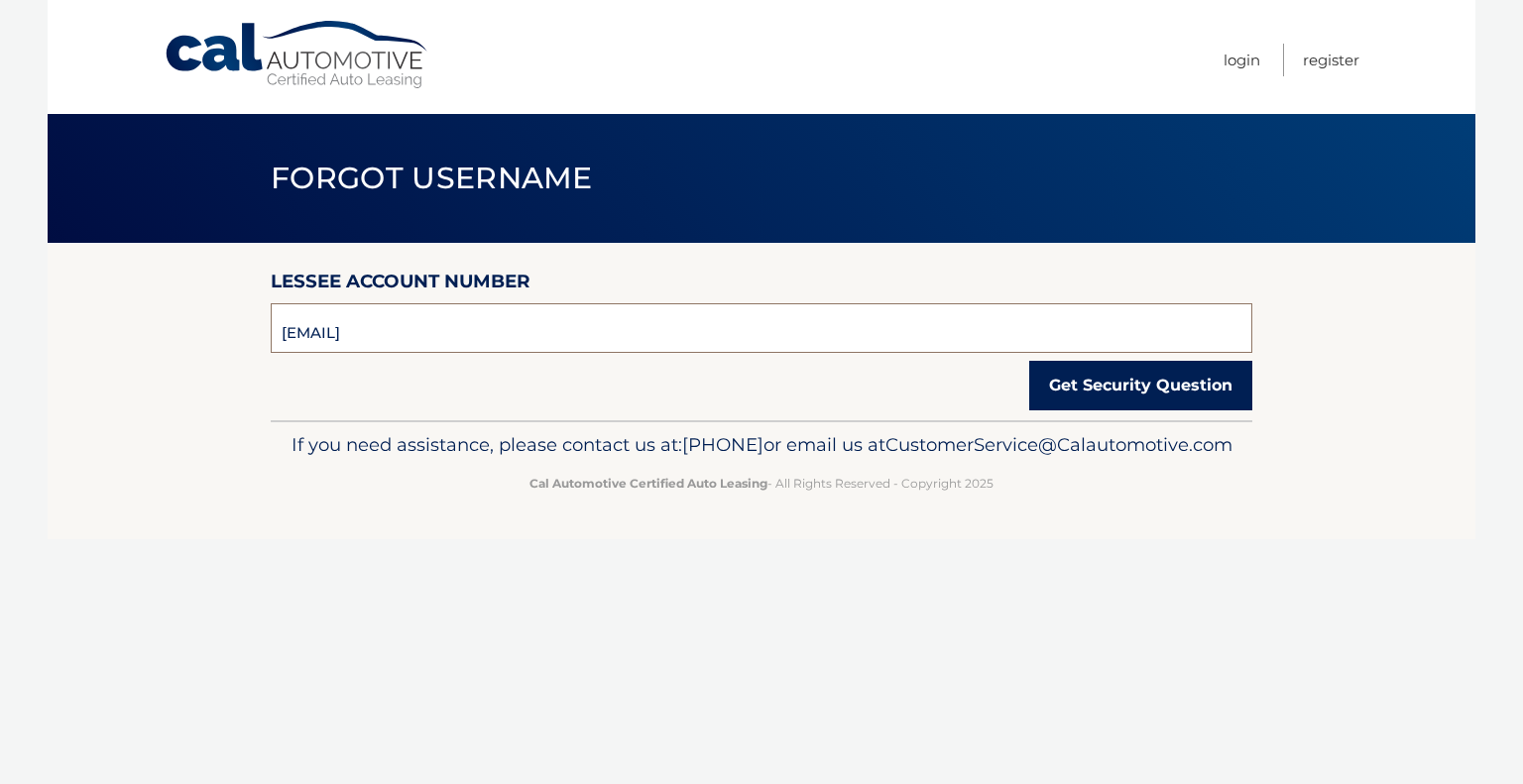 type on "xoericaxo85@aol.com" 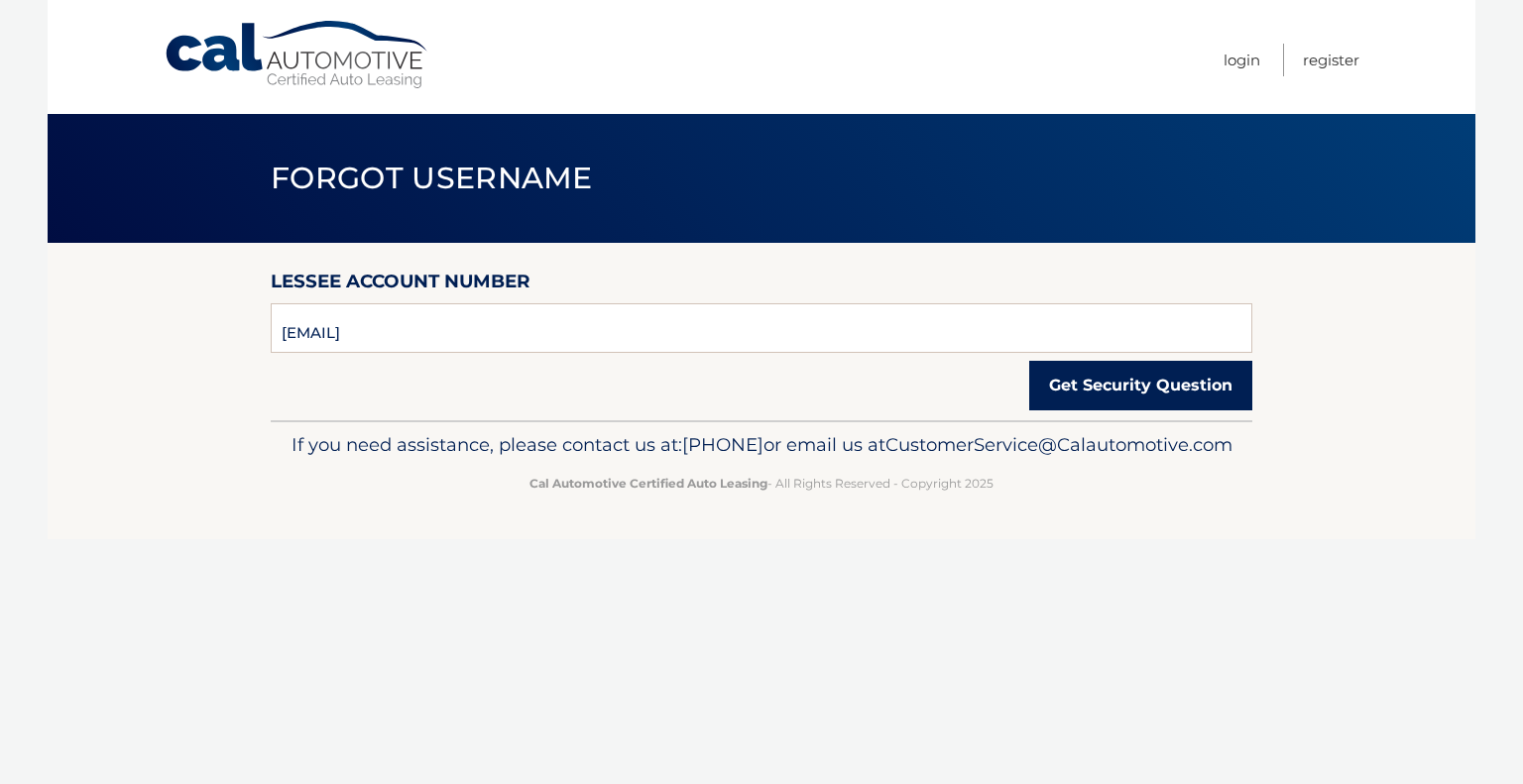 click on "Get Security Question" at bounding box center [1140, 386] 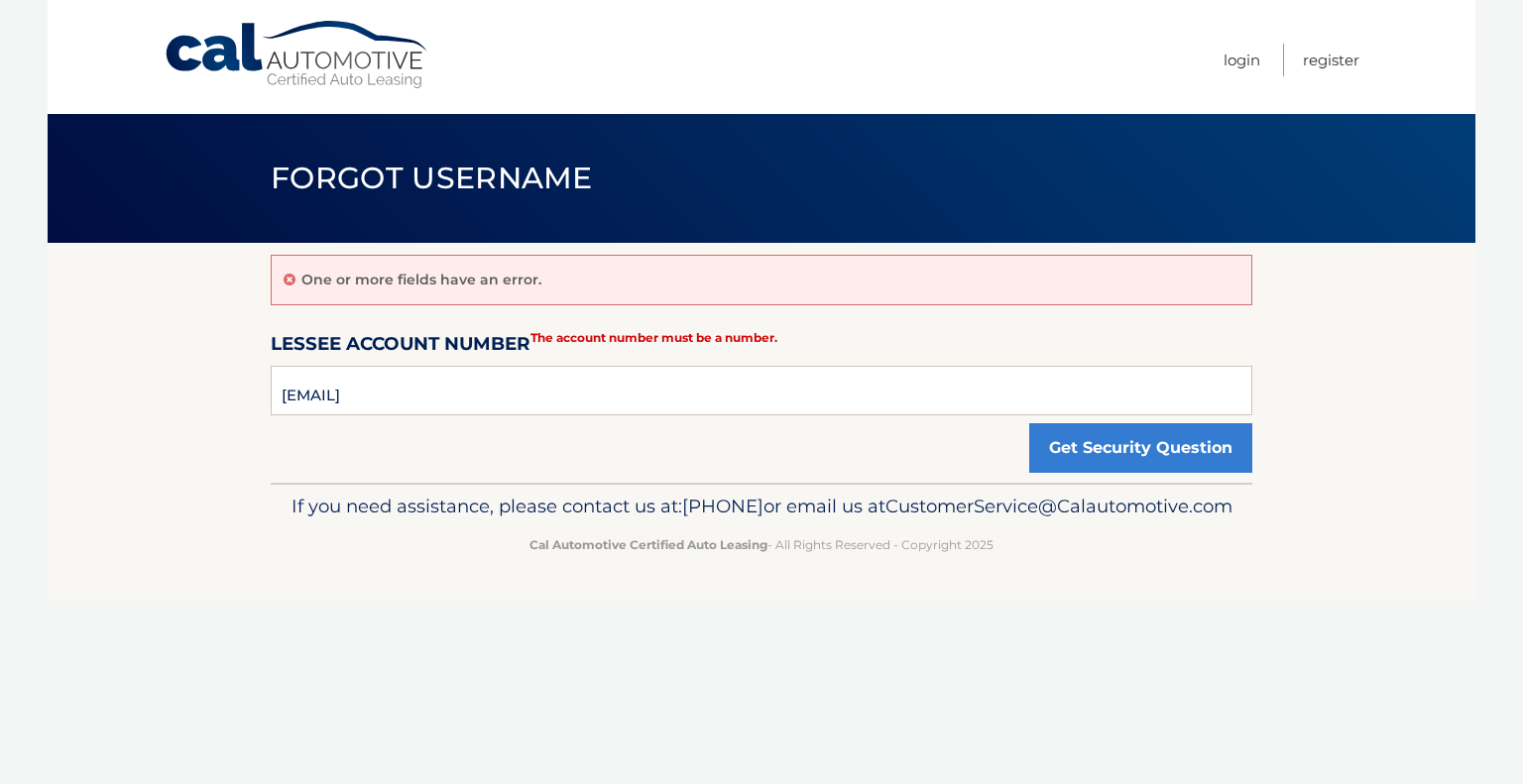 scroll, scrollTop: 0, scrollLeft: 0, axis: both 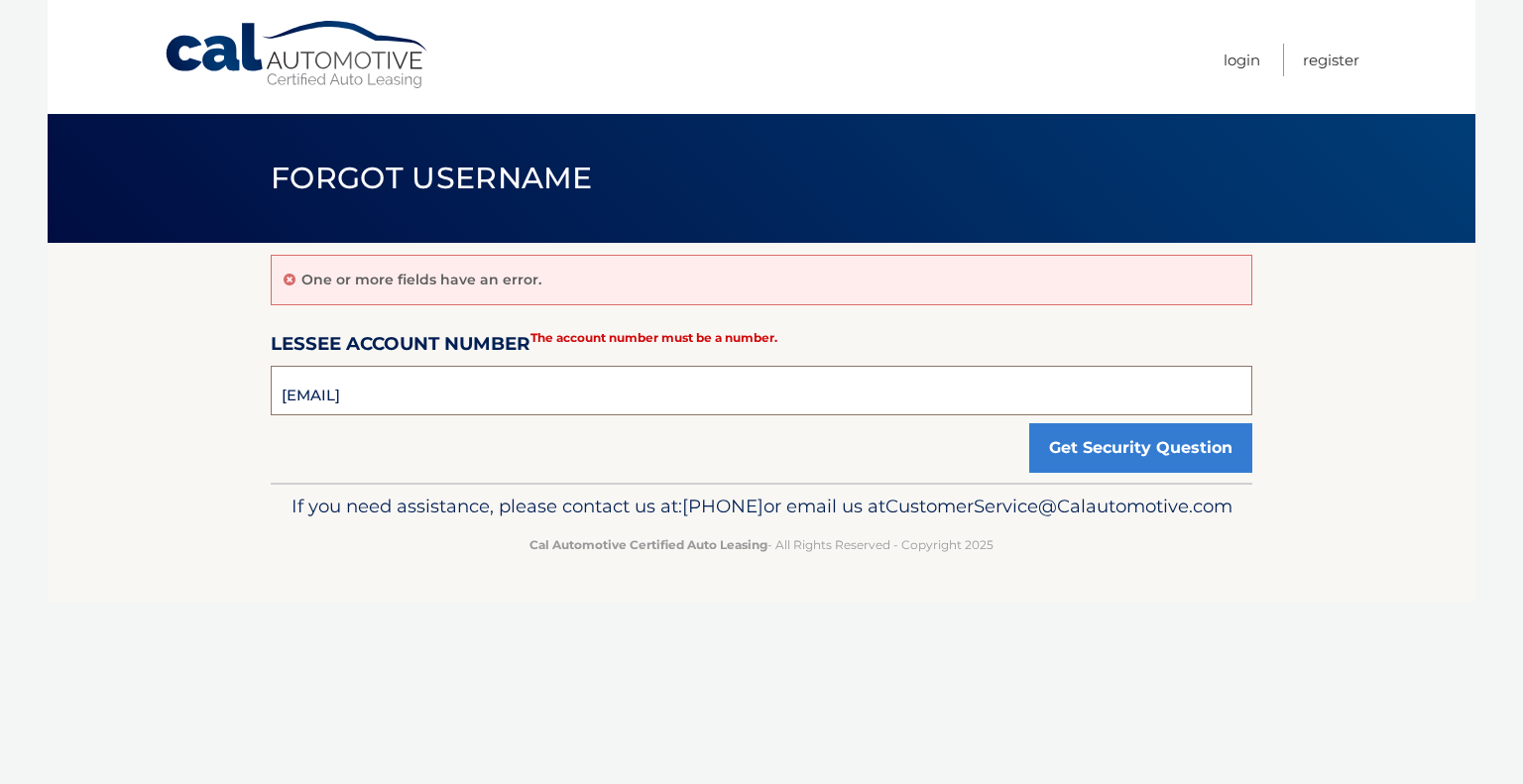 drag, startPoint x: 709, startPoint y: 392, endPoint x: 203, endPoint y: 387, distance: 506.0247 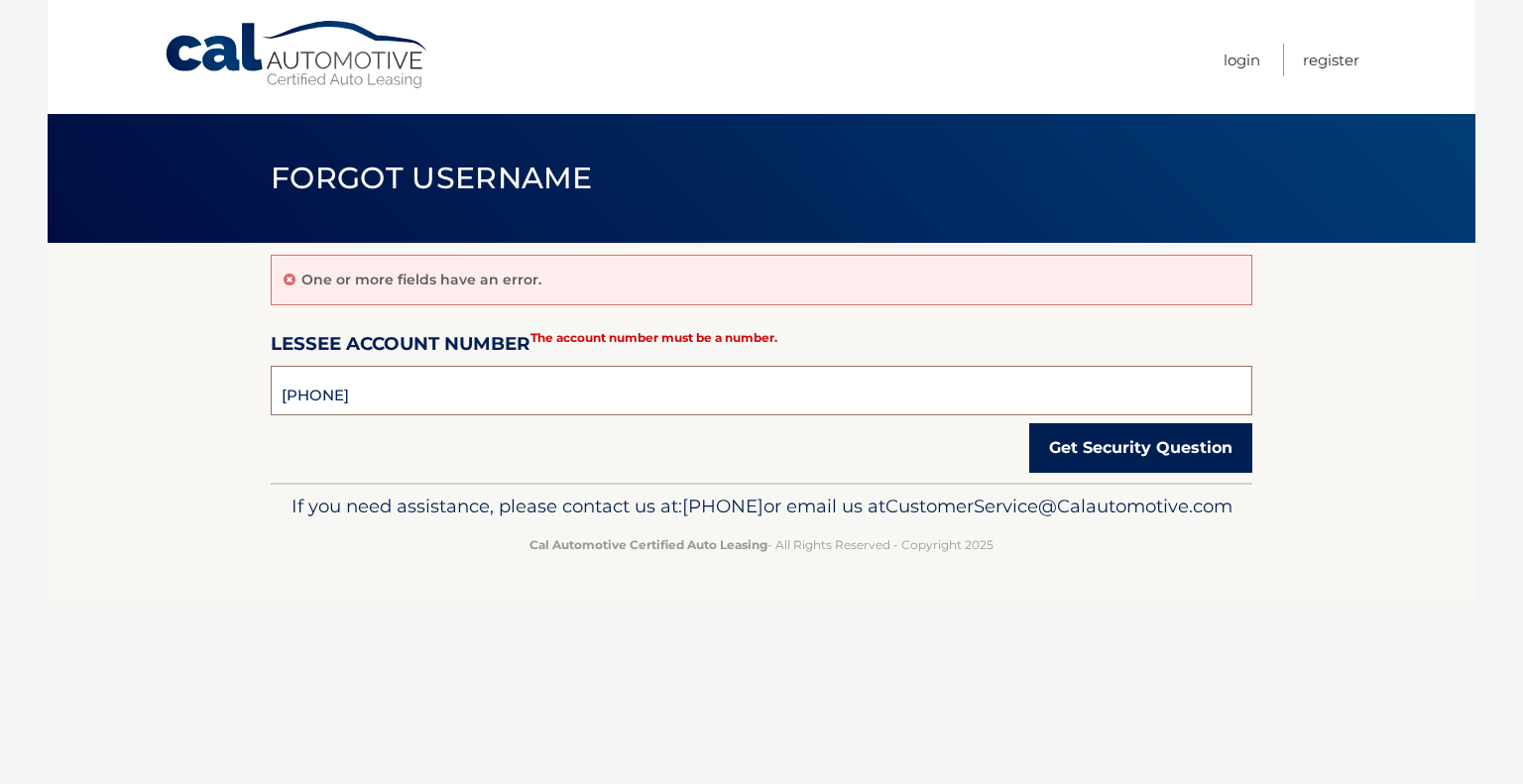 type on "44455532528" 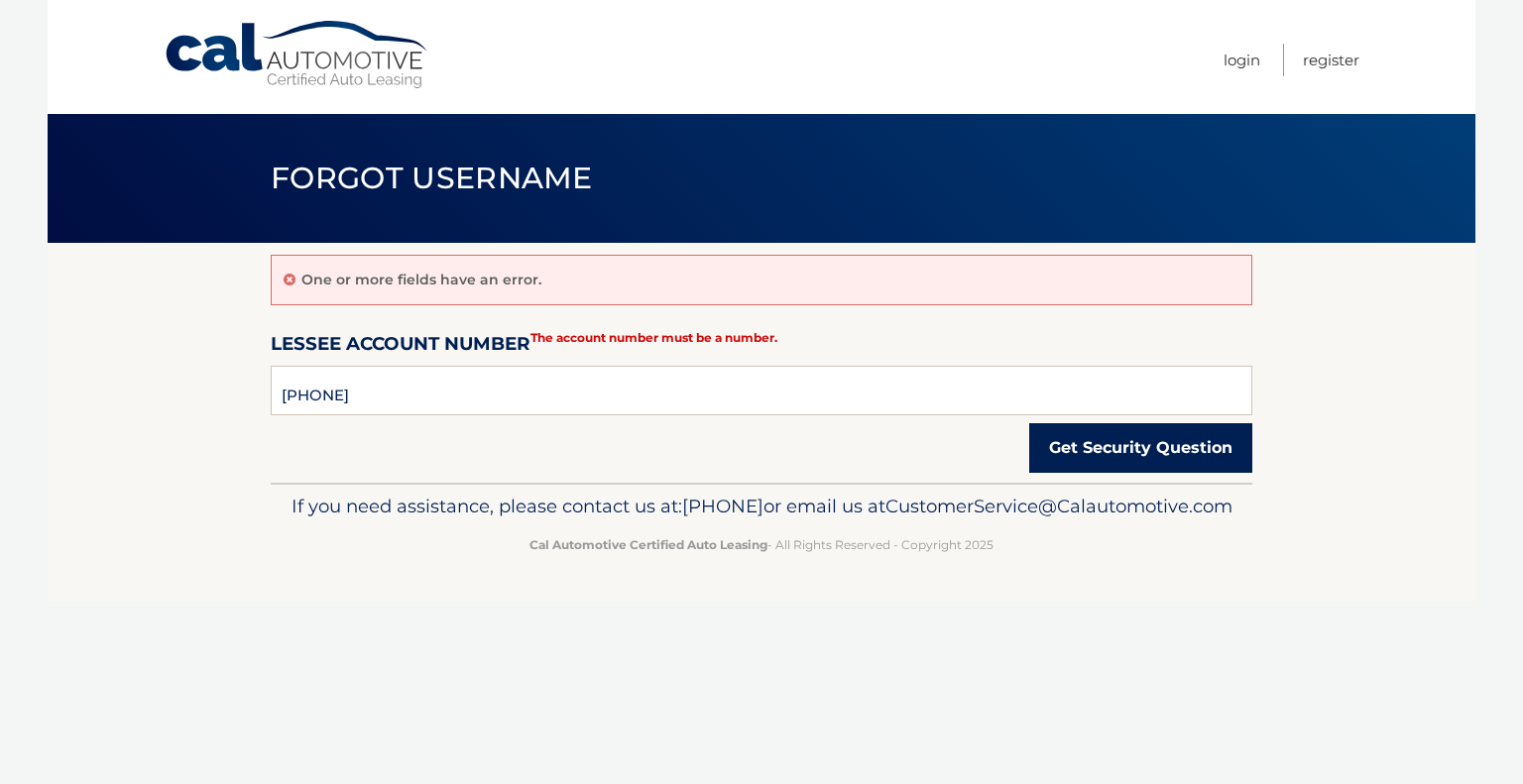 click on "Get Security Question" at bounding box center (1140, 448) 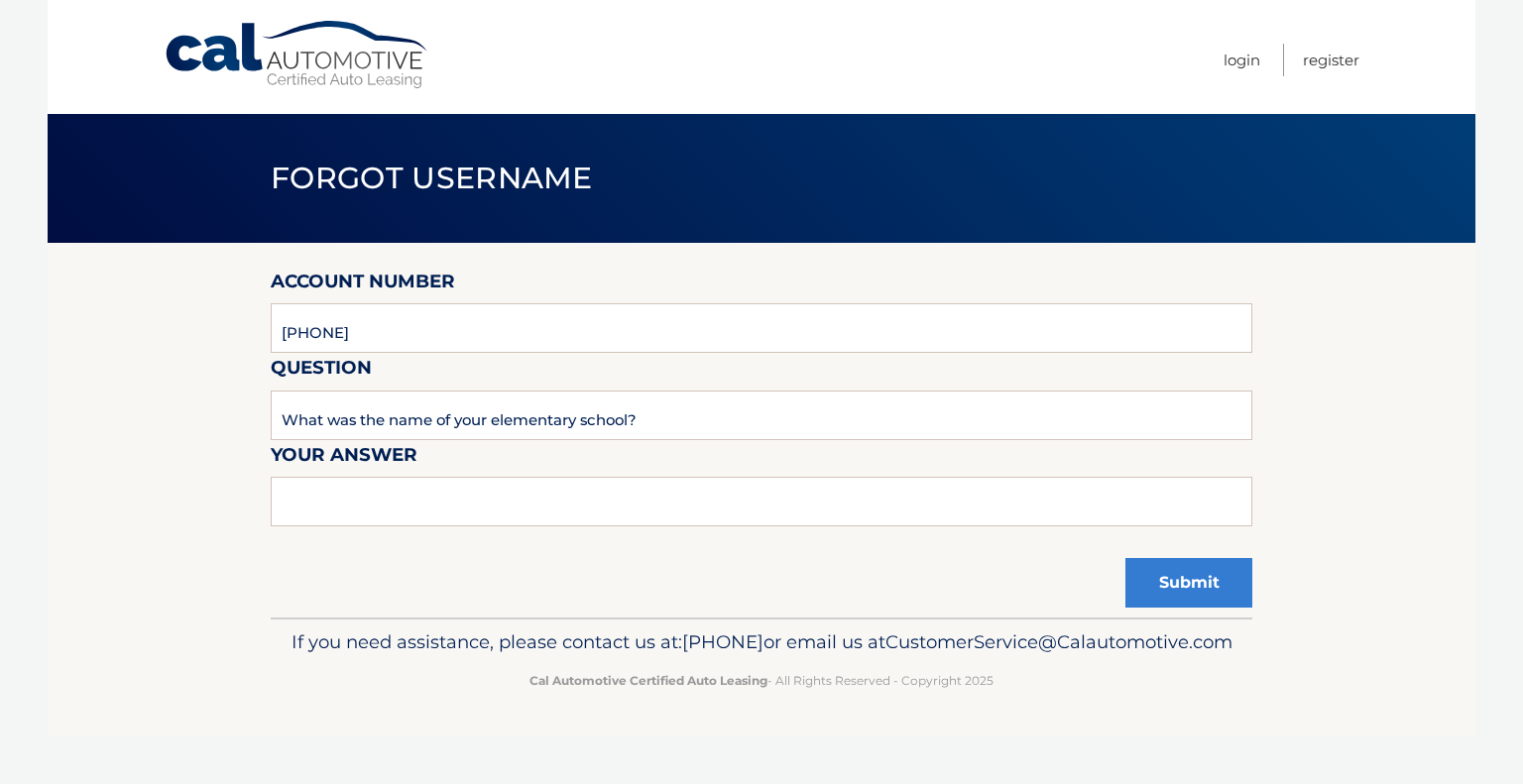 scroll, scrollTop: 0, scrollLeft: 0, axis: both 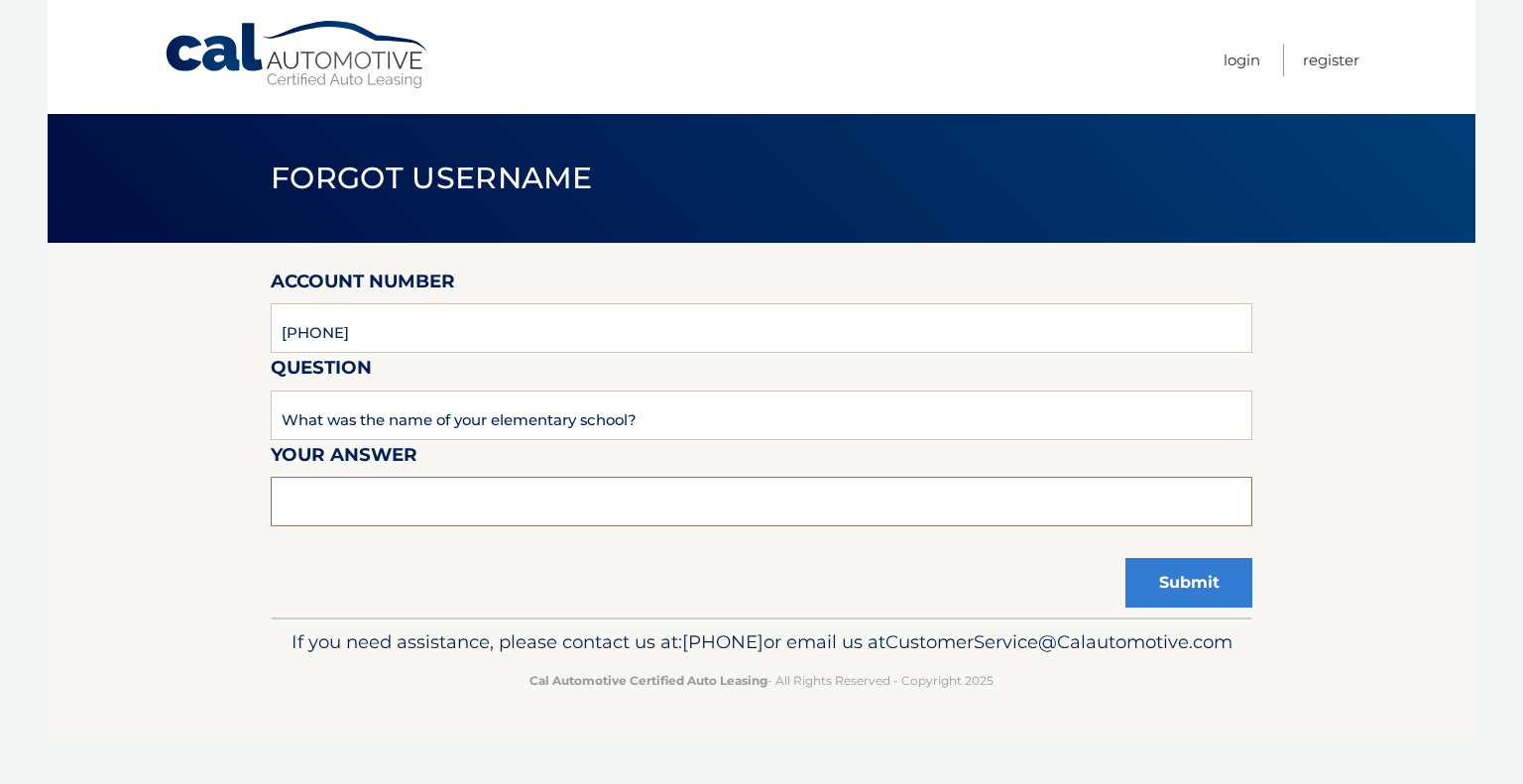 click at bounding box center [762, 502] 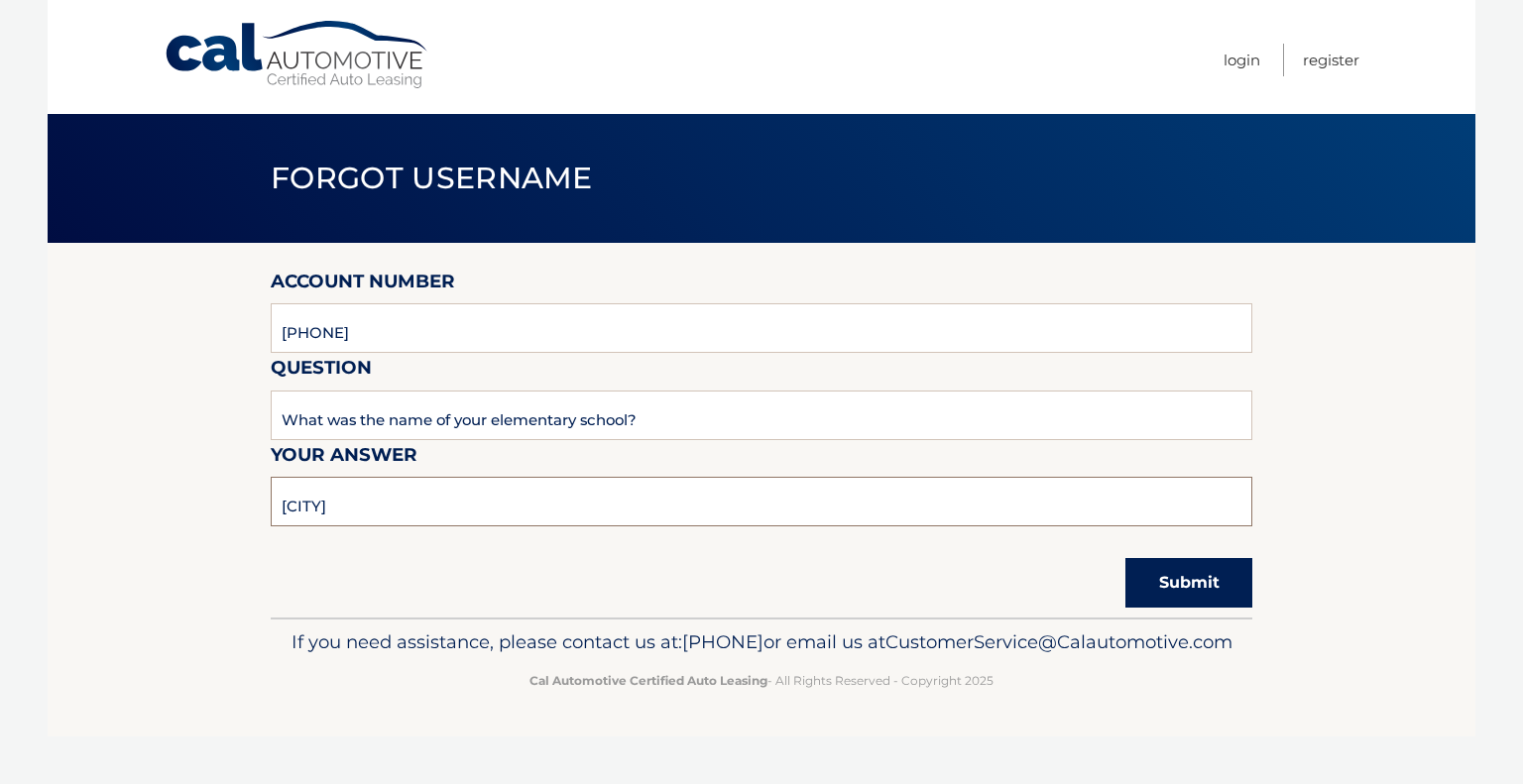 type on "Ogden" 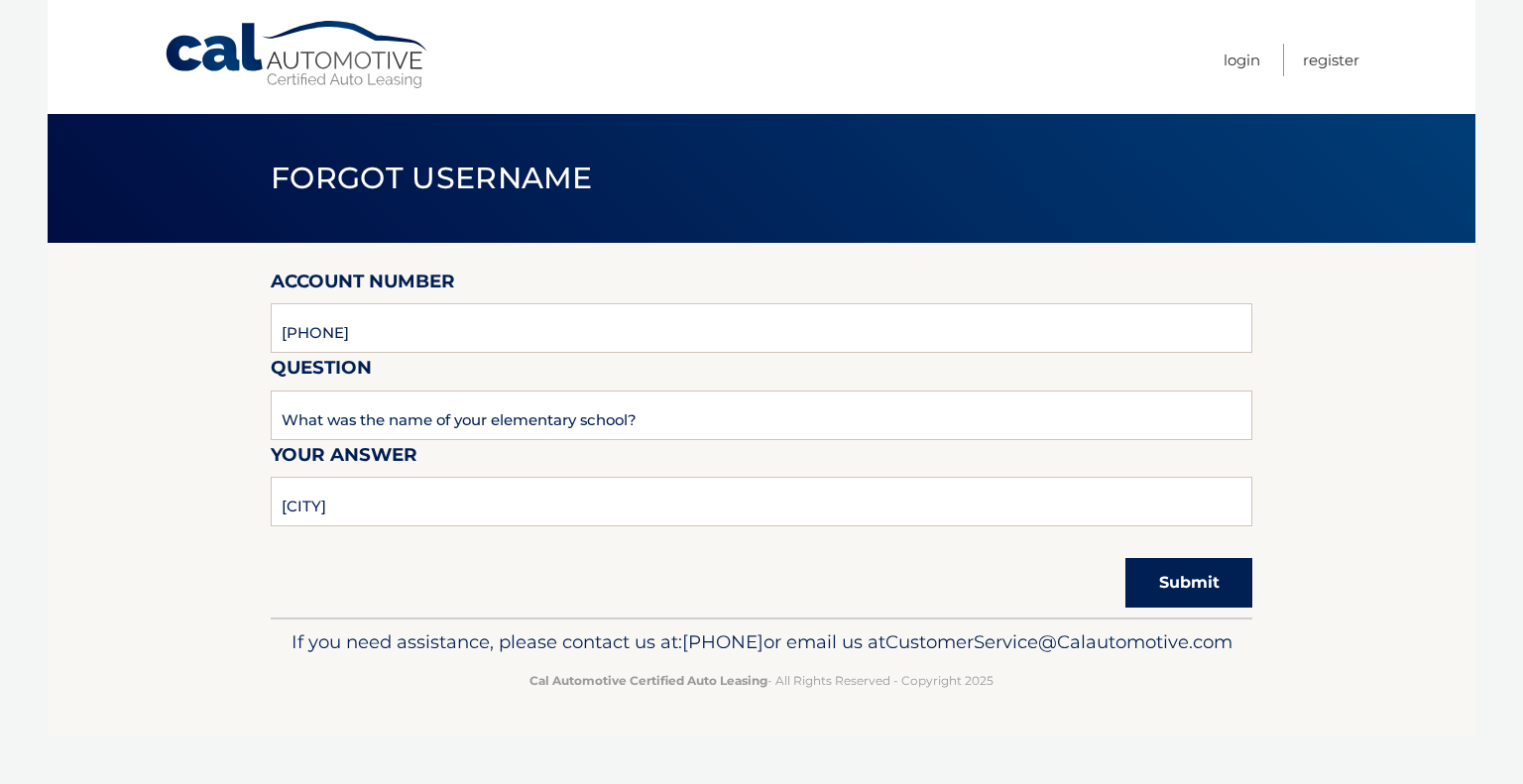 click on "Submit" at bounding box center (1189, 583) 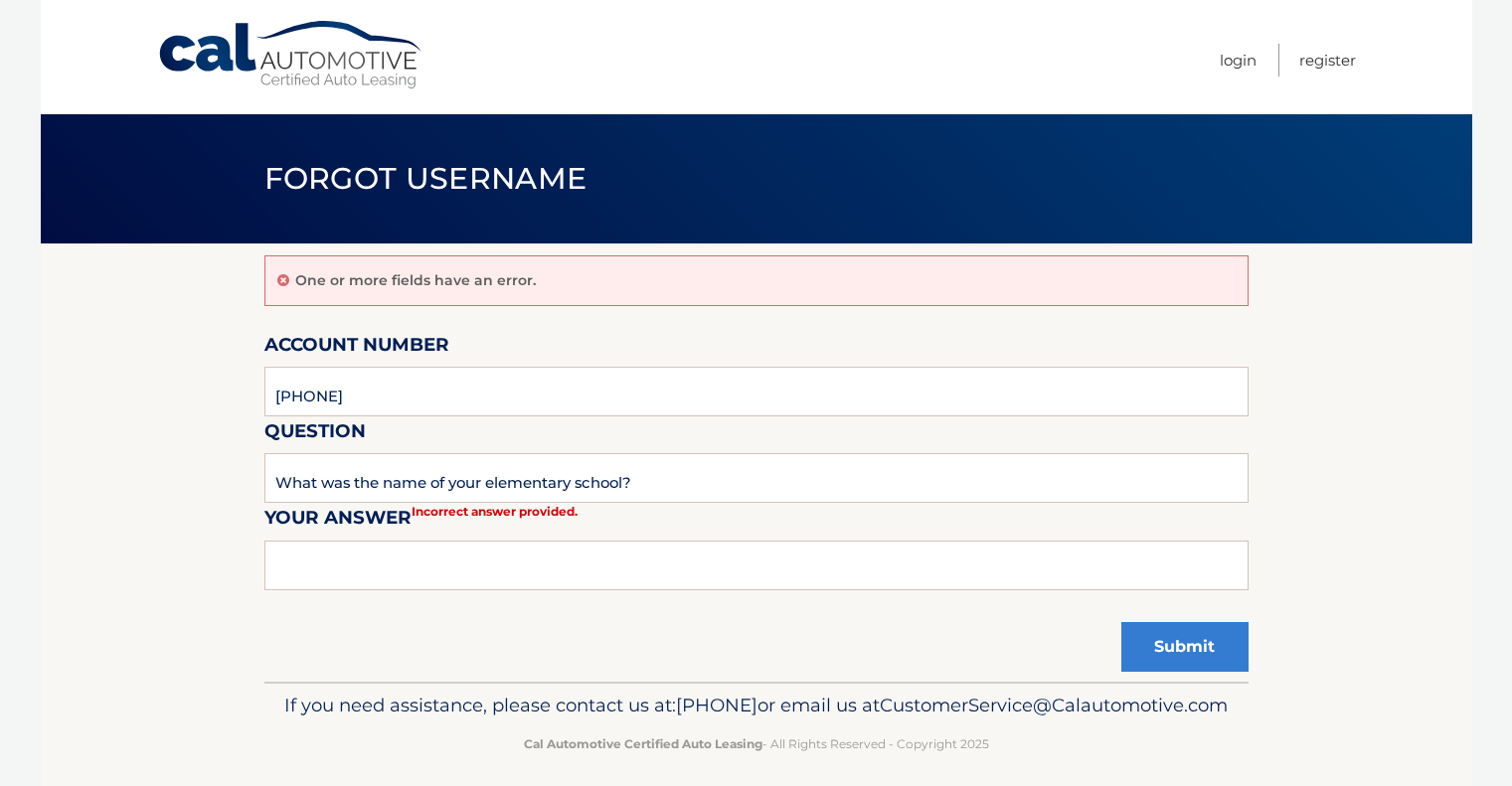 scroll, scrollTop: 0, scrollLeft: 0, axis: both 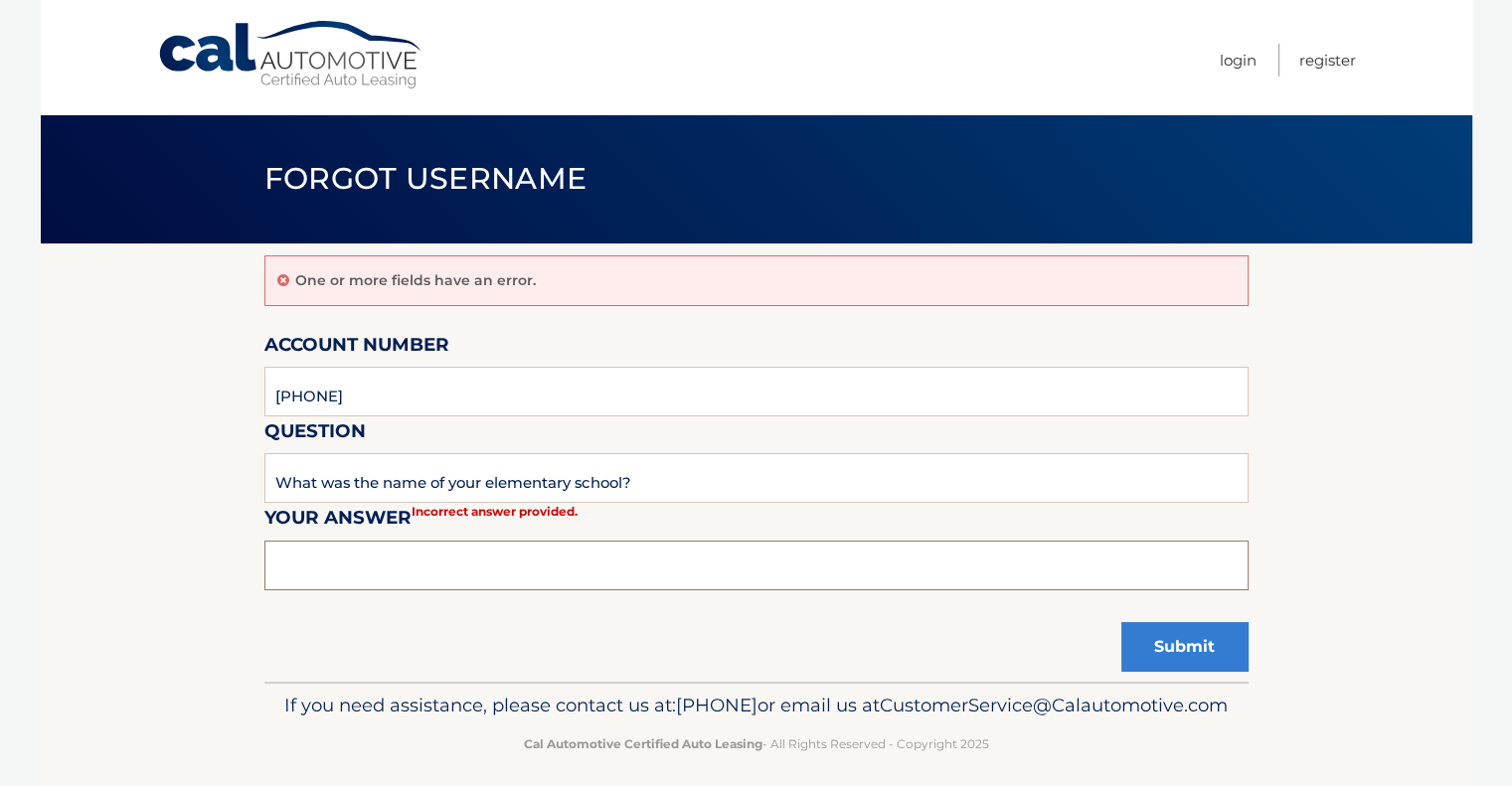 click at bounding box center [756, 565] 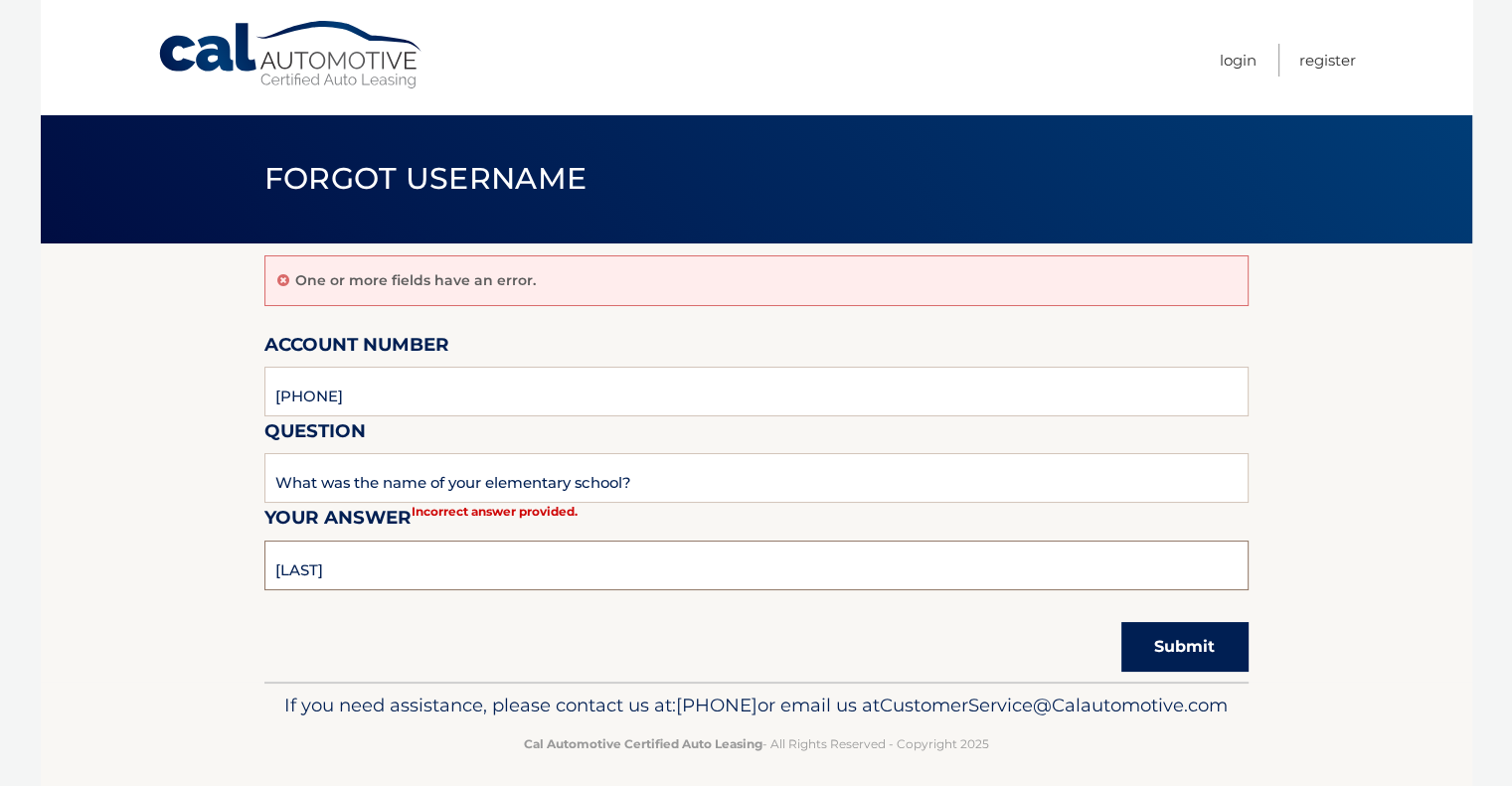 type on "[LAST]" 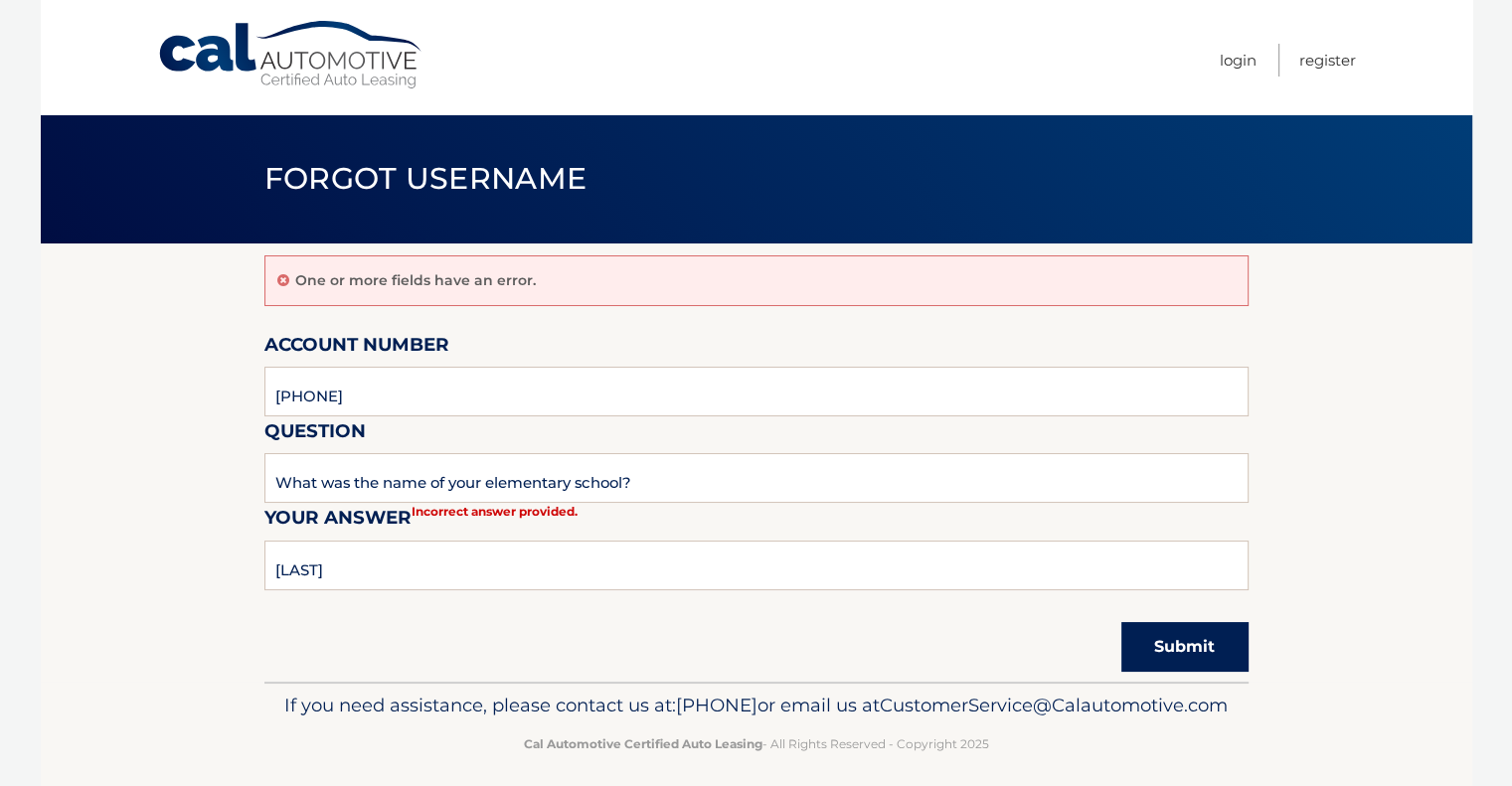 click on "Submit" at bounding box center [1185, 647] 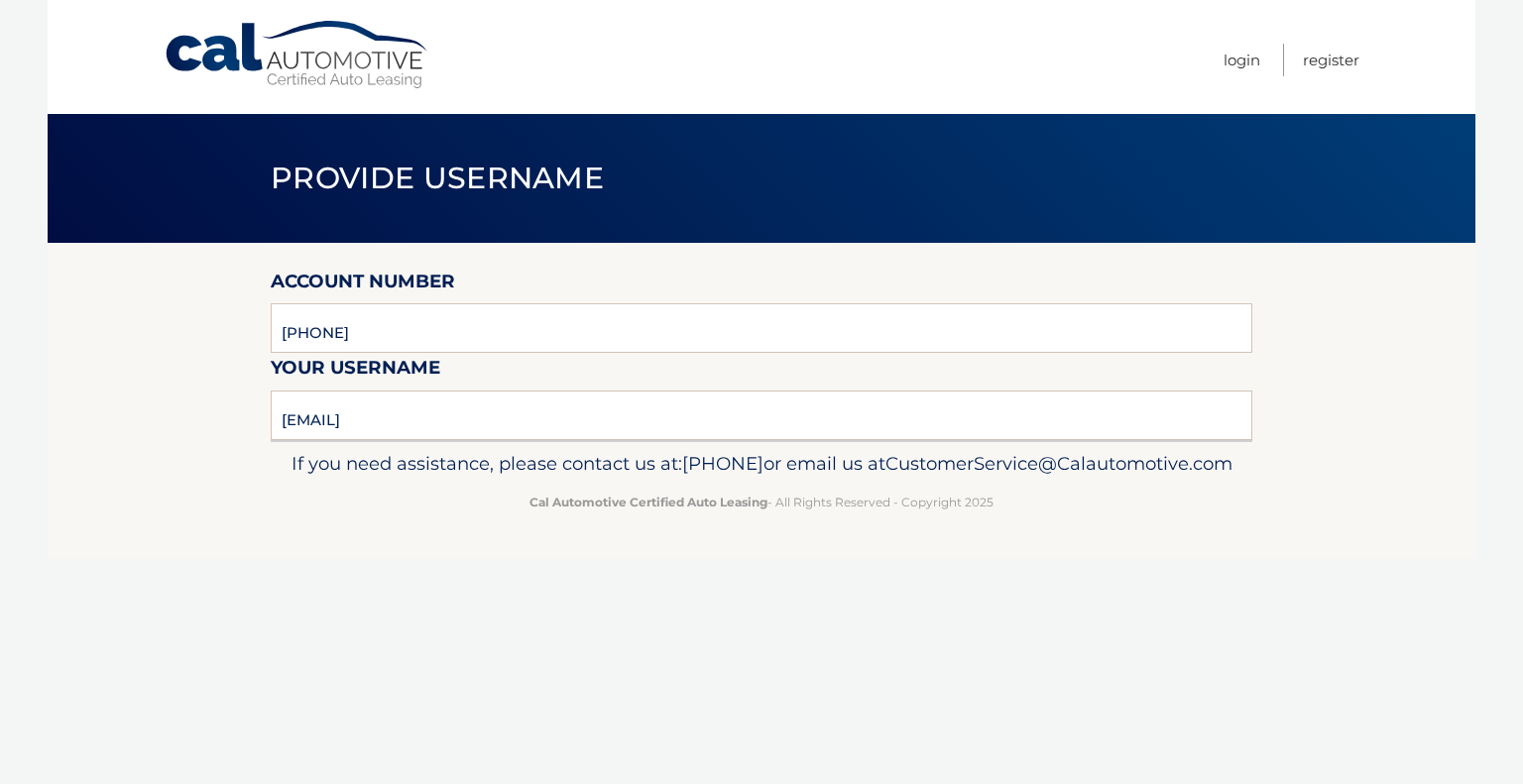 scroll, scrollTop: 0, scrollLeft: 0, axis: both 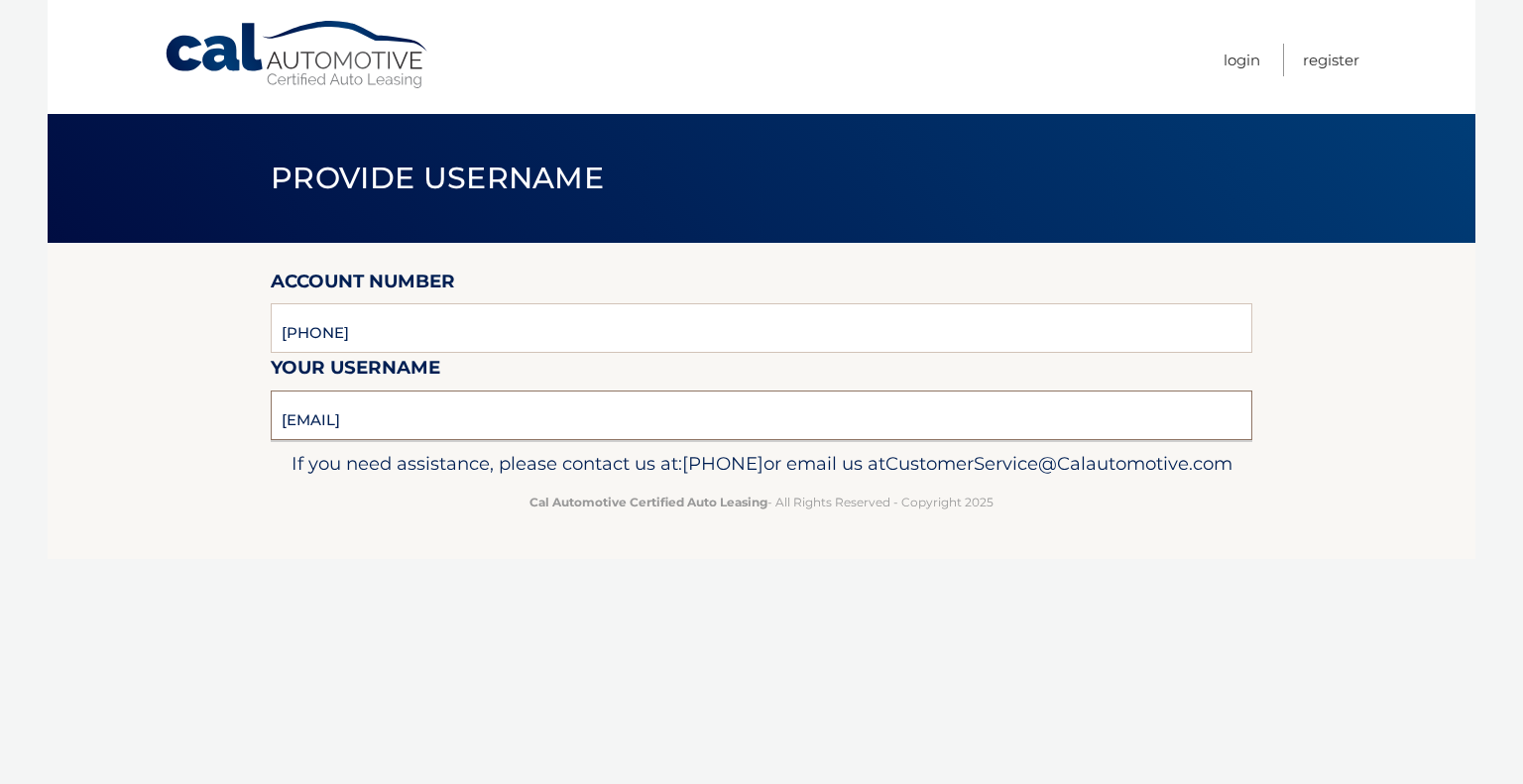 drag, startPoint x: 577, startPoint y: 419, endPoint x: 220, endPoint y: 399, distance: 357.5598 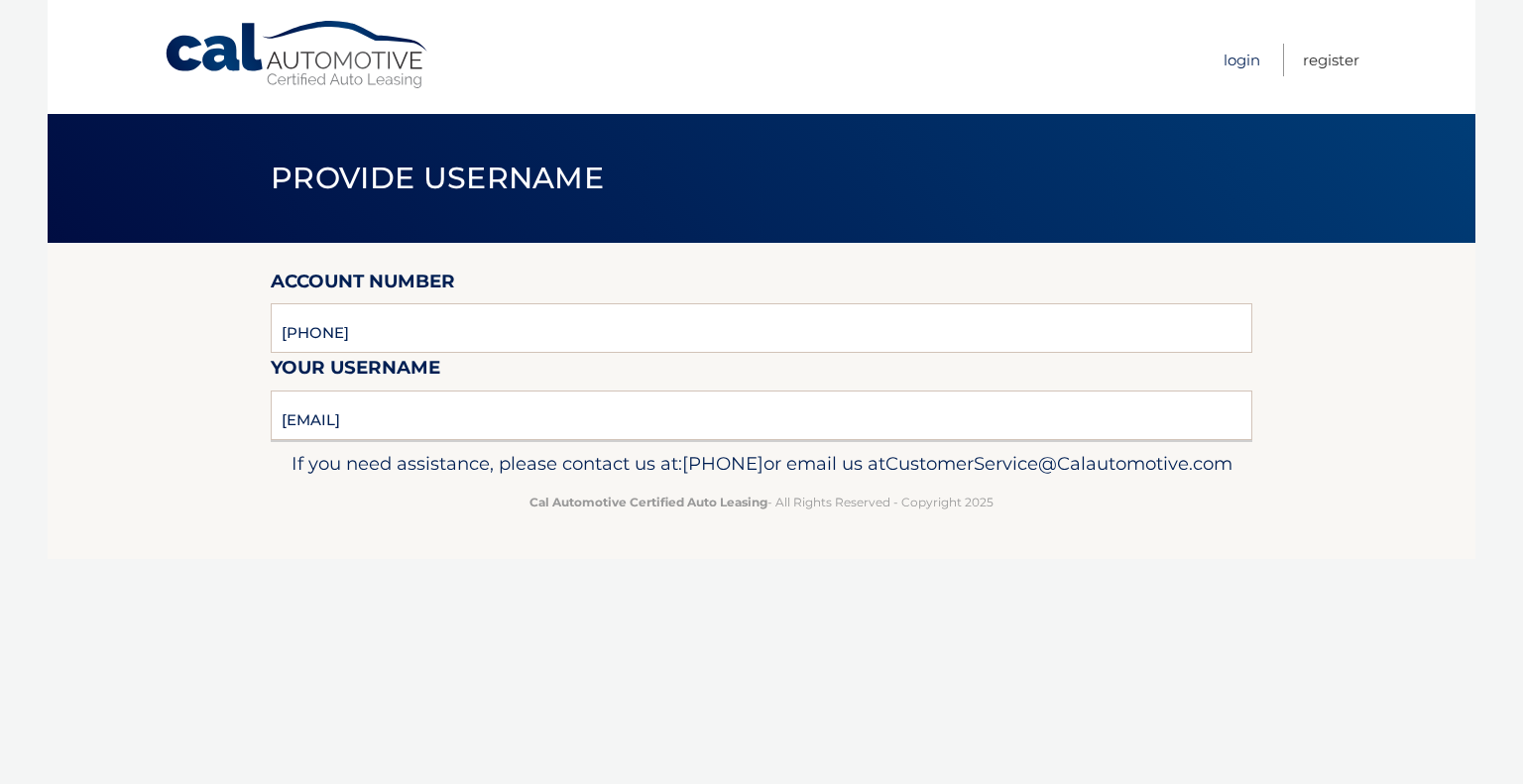 click on "Login" at bounding box center [1241, 59] 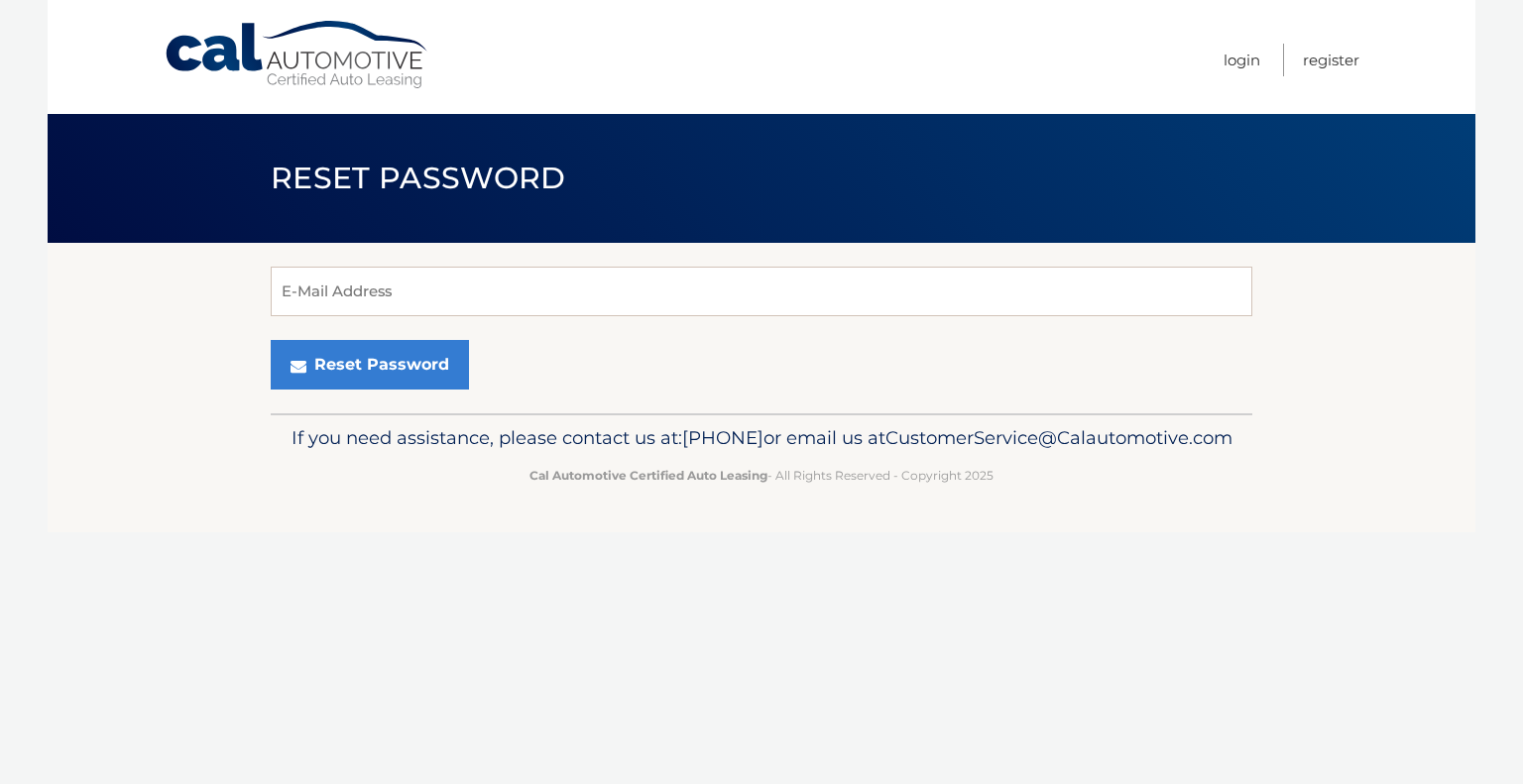 scroll, scrollTop: 0, scrollLeft: 0, axis: both 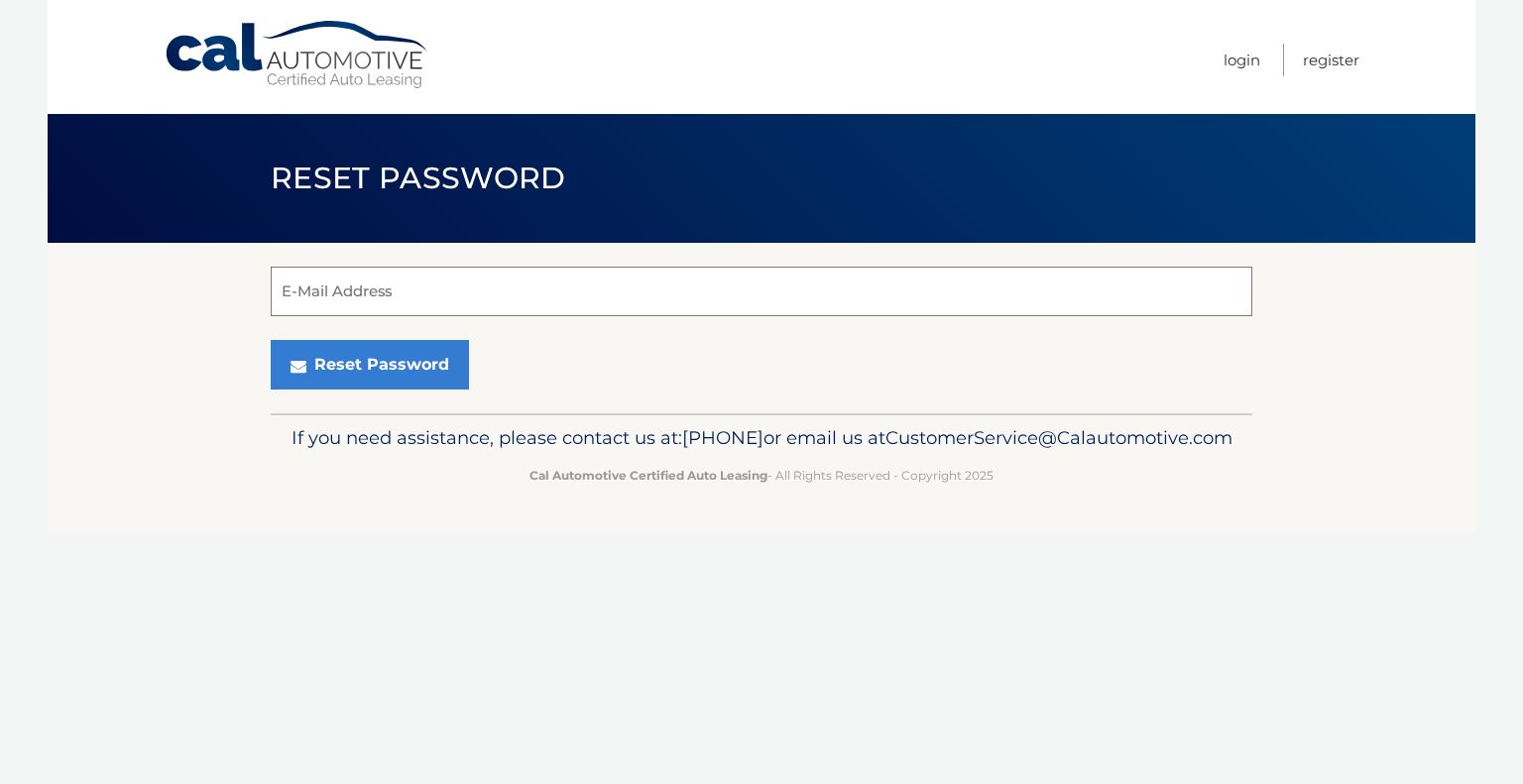 click on "E-Mail Address" at bounding box center (762, 291) 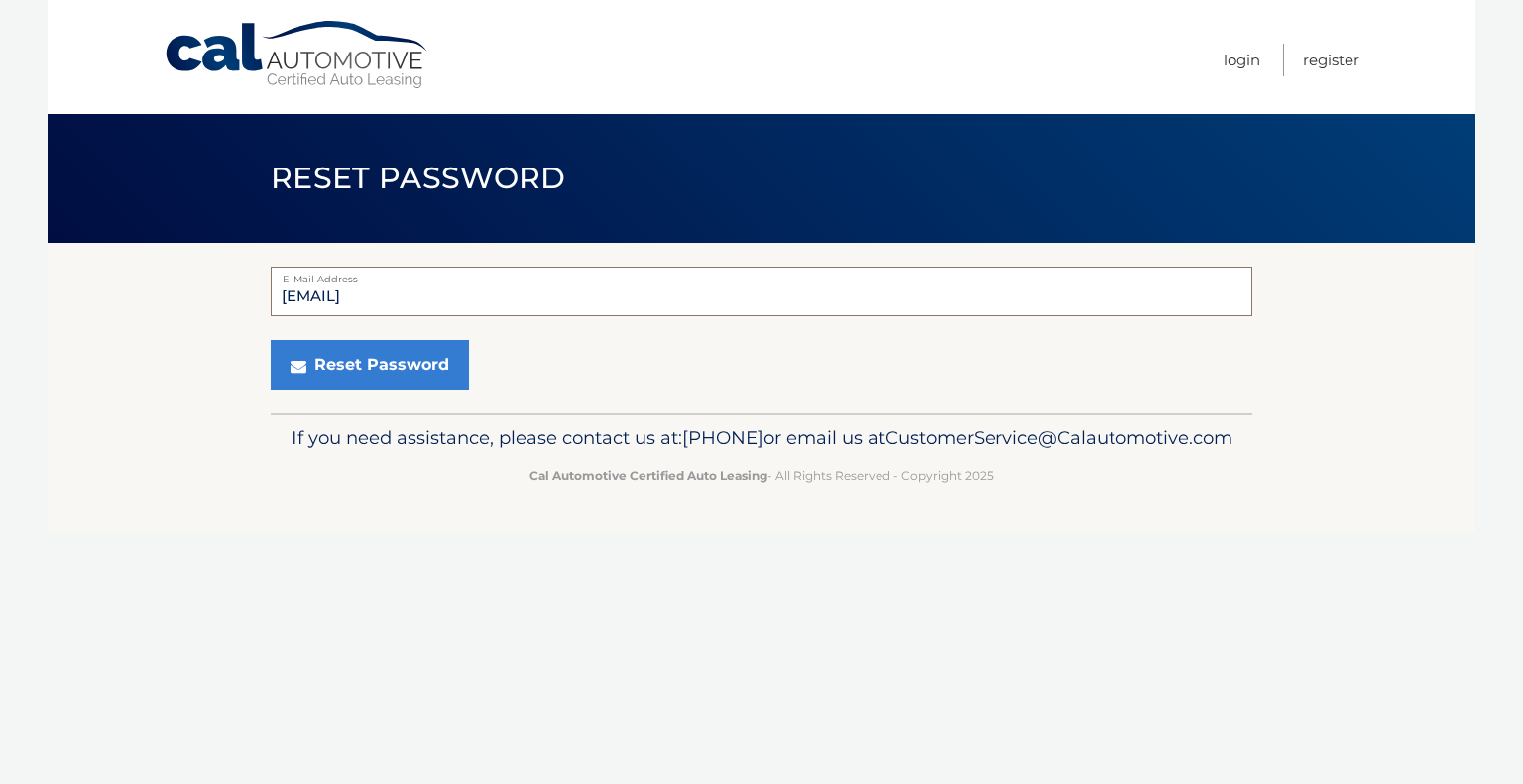 type on "[EMAIL]" 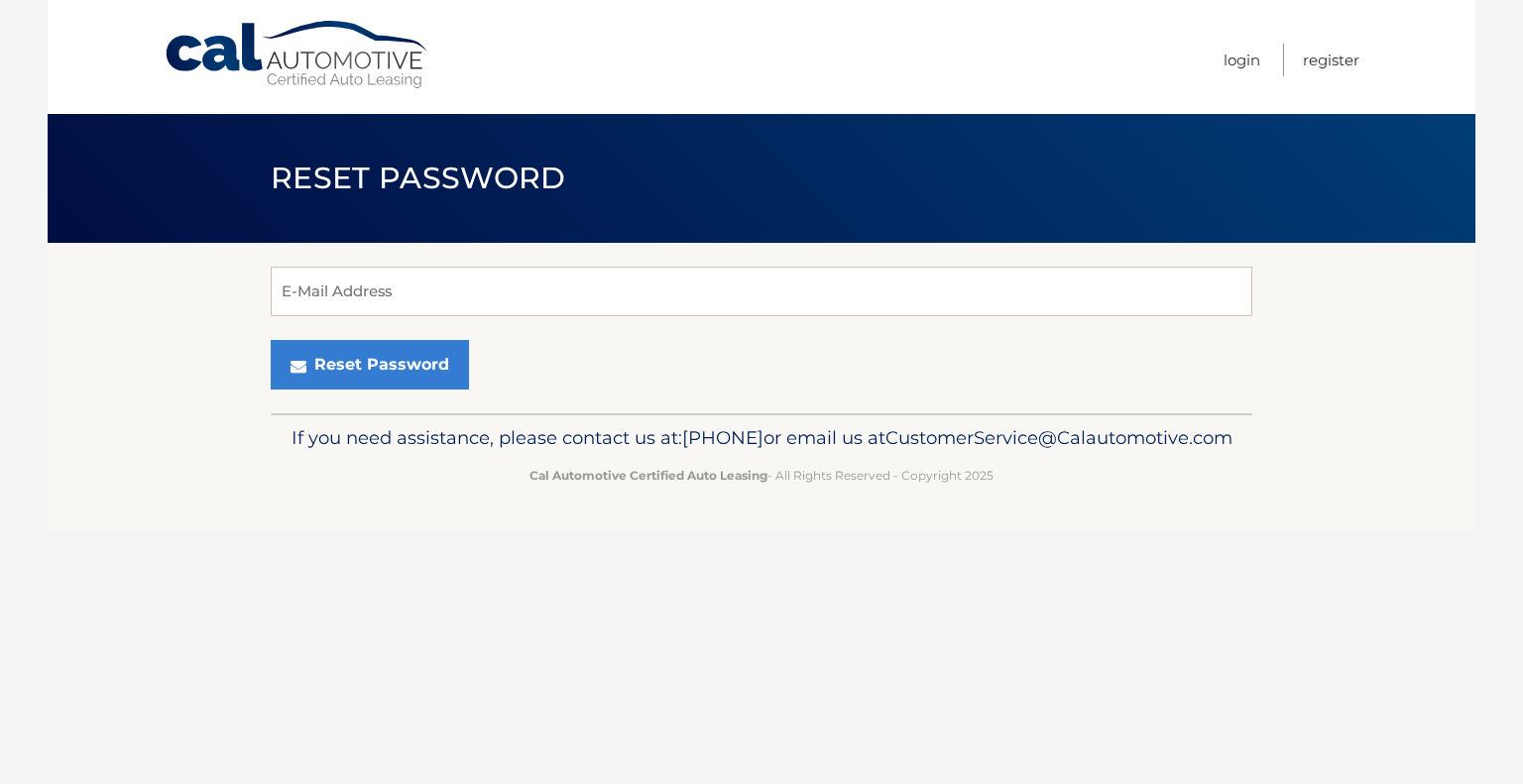 scroll, scrollTop: 0, scrollLeft: 0, axis: both 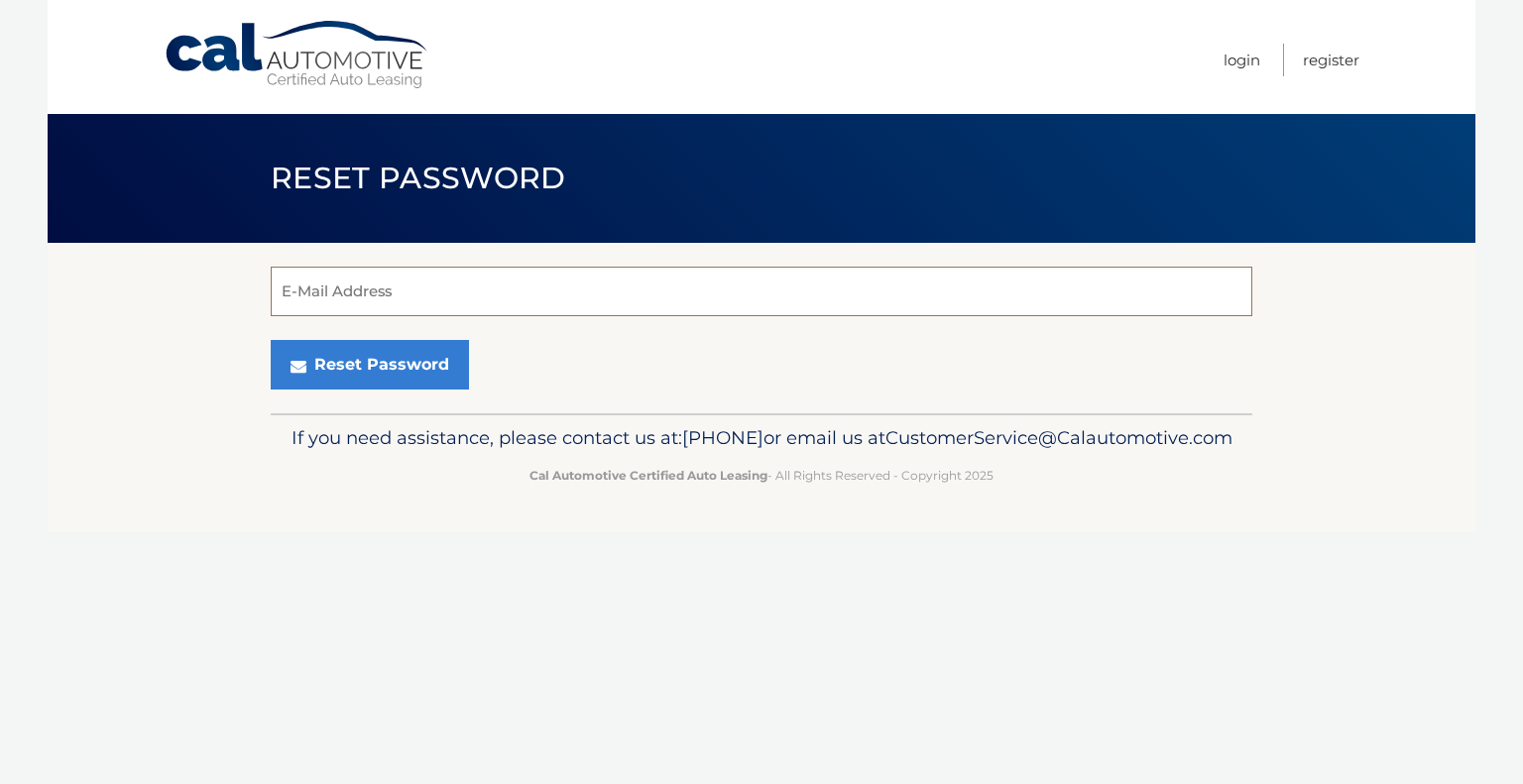 click on "E-Mail Address" at bounding box center (762, 291) 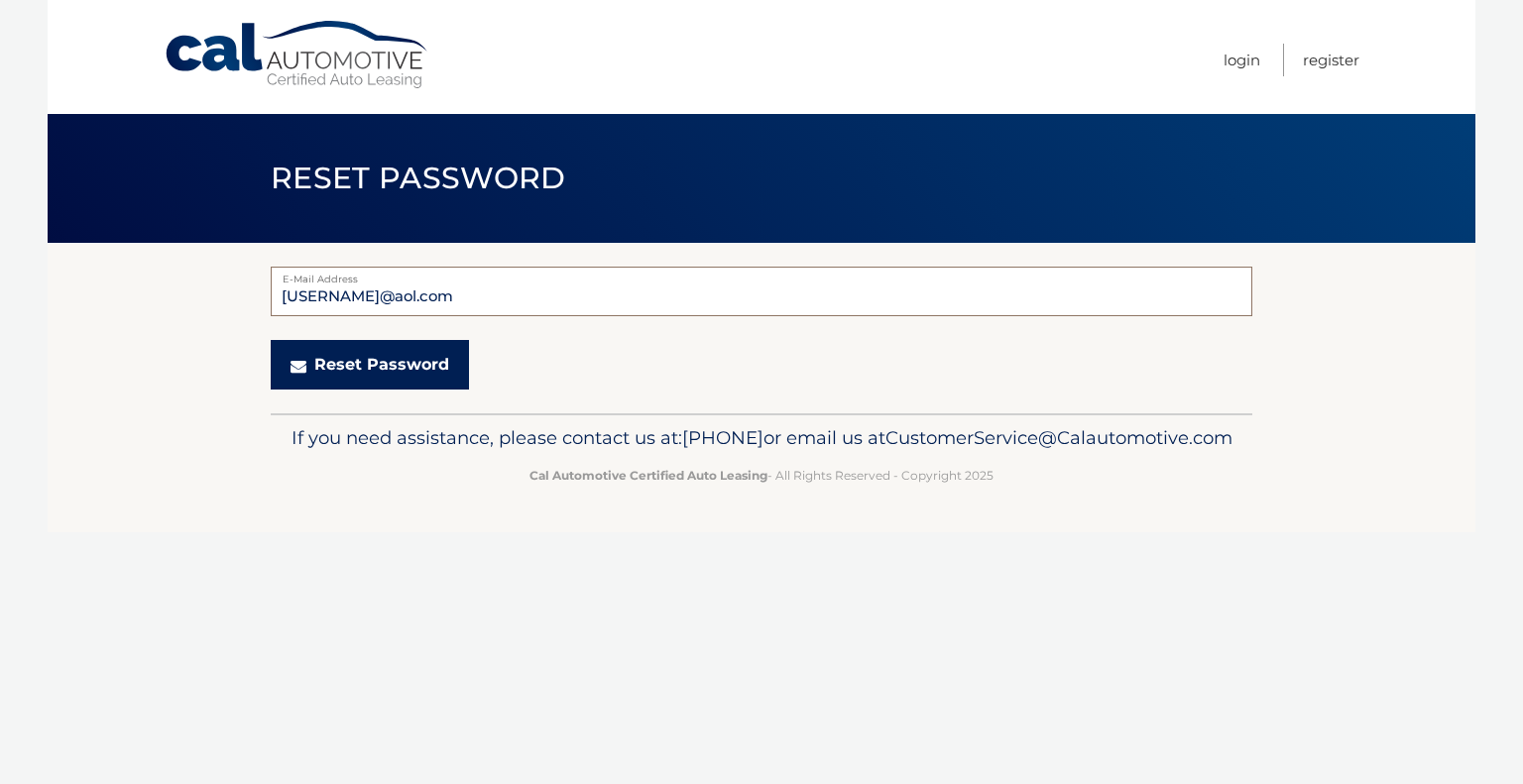 type on "[EMAIL]" 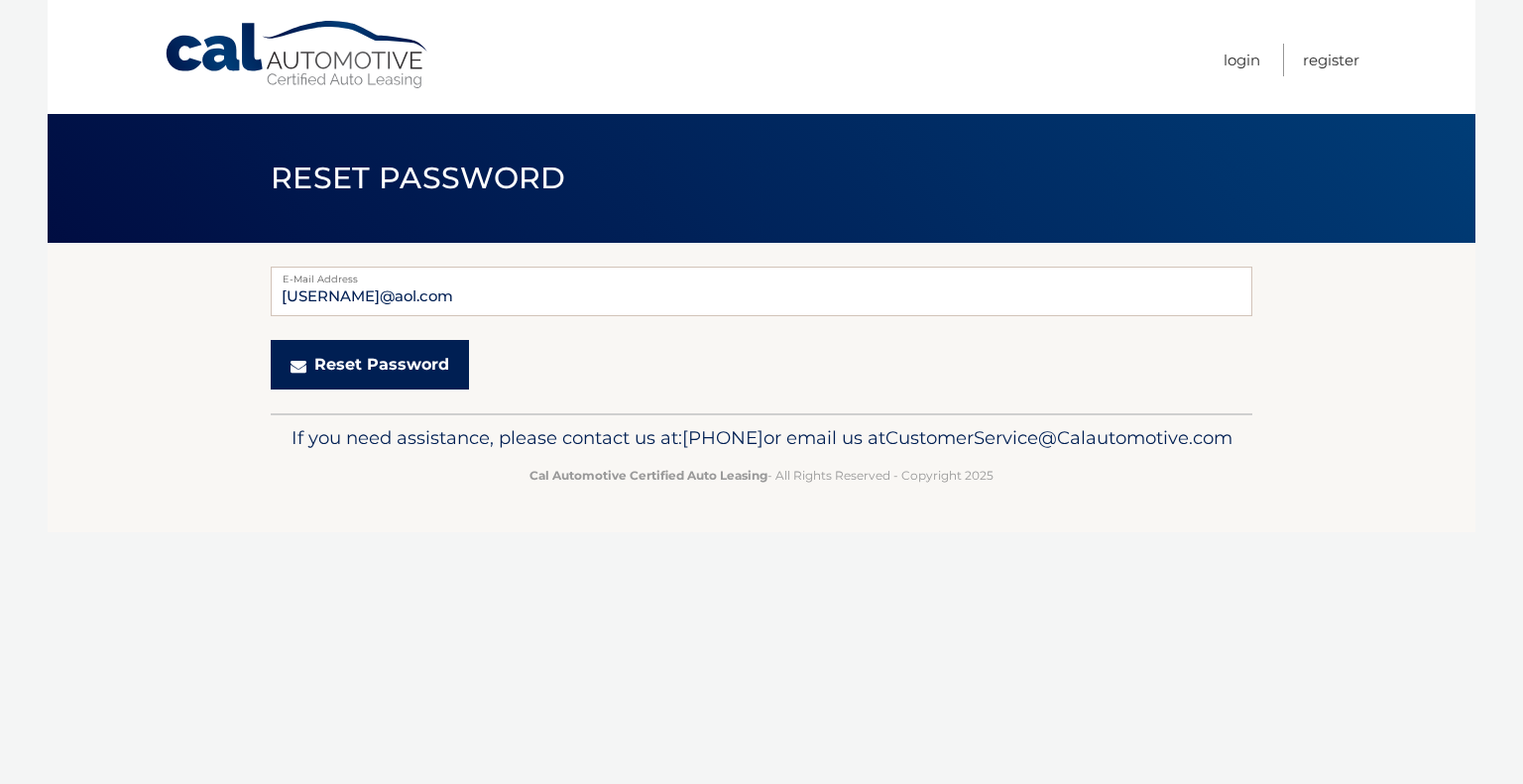 click on "Reset Password" at bounding box center [370, 365] 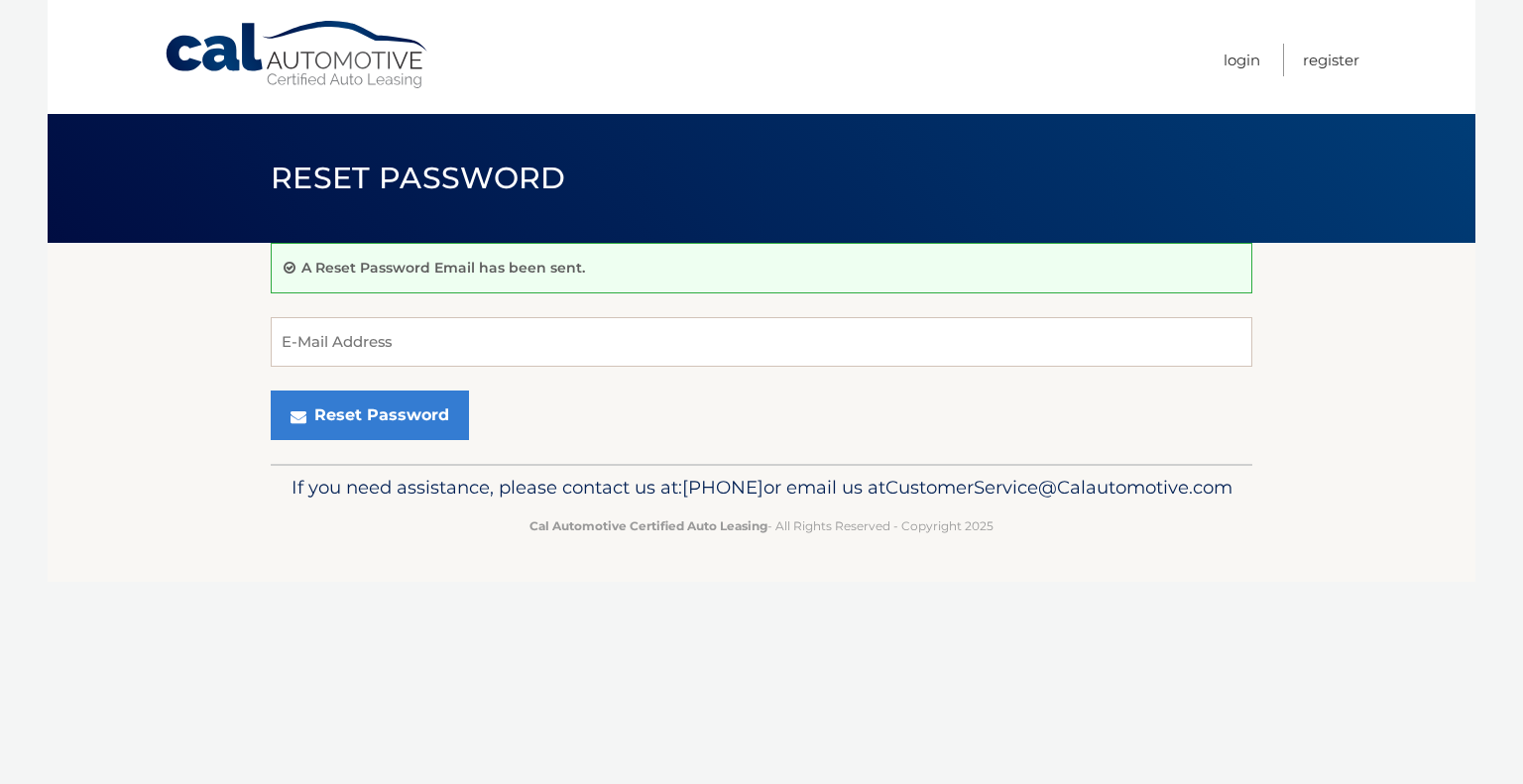 scroll, scrollTop: 0, scrollLeft: 0, axis: both 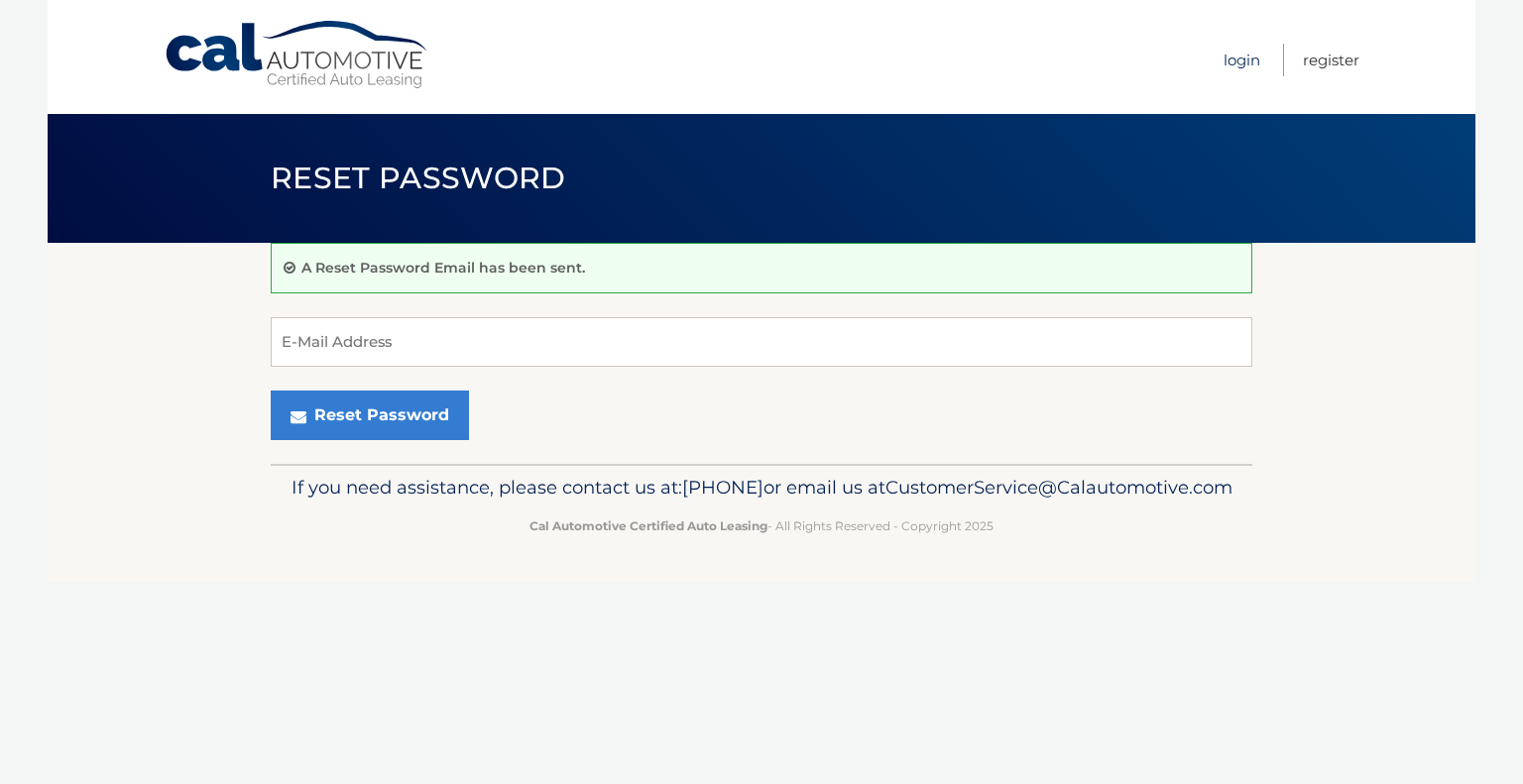 click on "Login" at bounding box center [1241, 59] 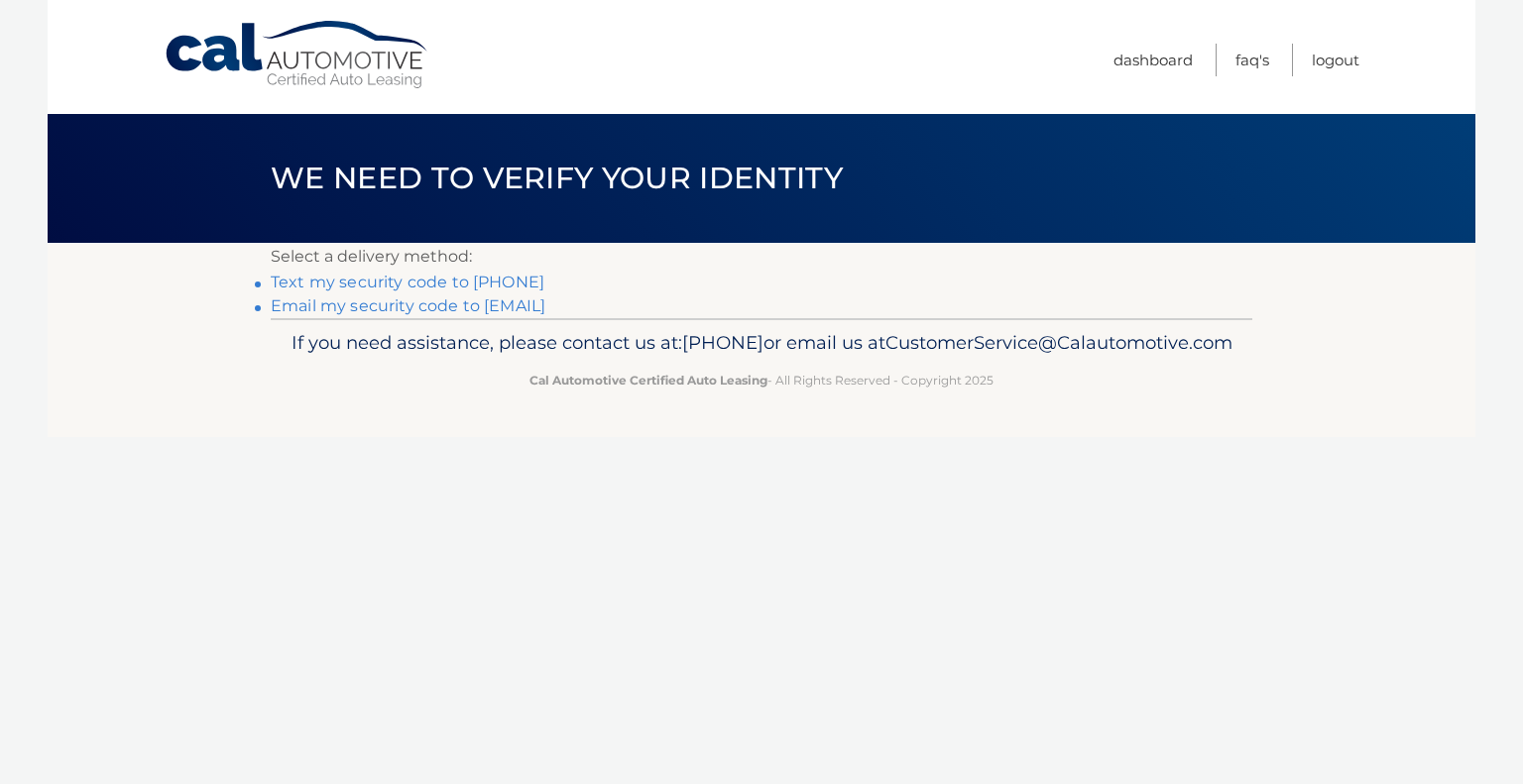 scroll, scrollTop: 0, scrollLeft: 0, axis: both 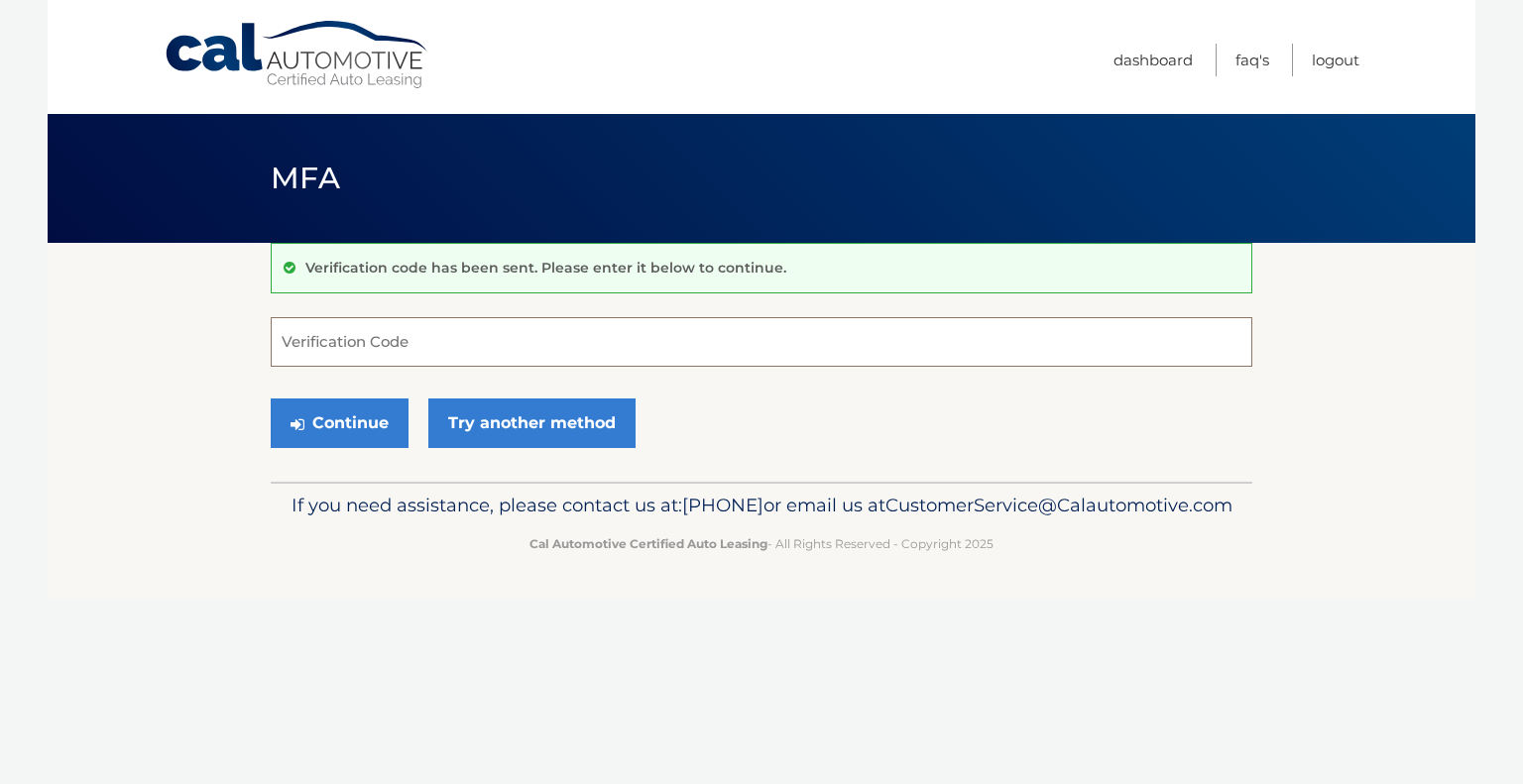 click on "Verification Code" at bounding box center (762, 342) 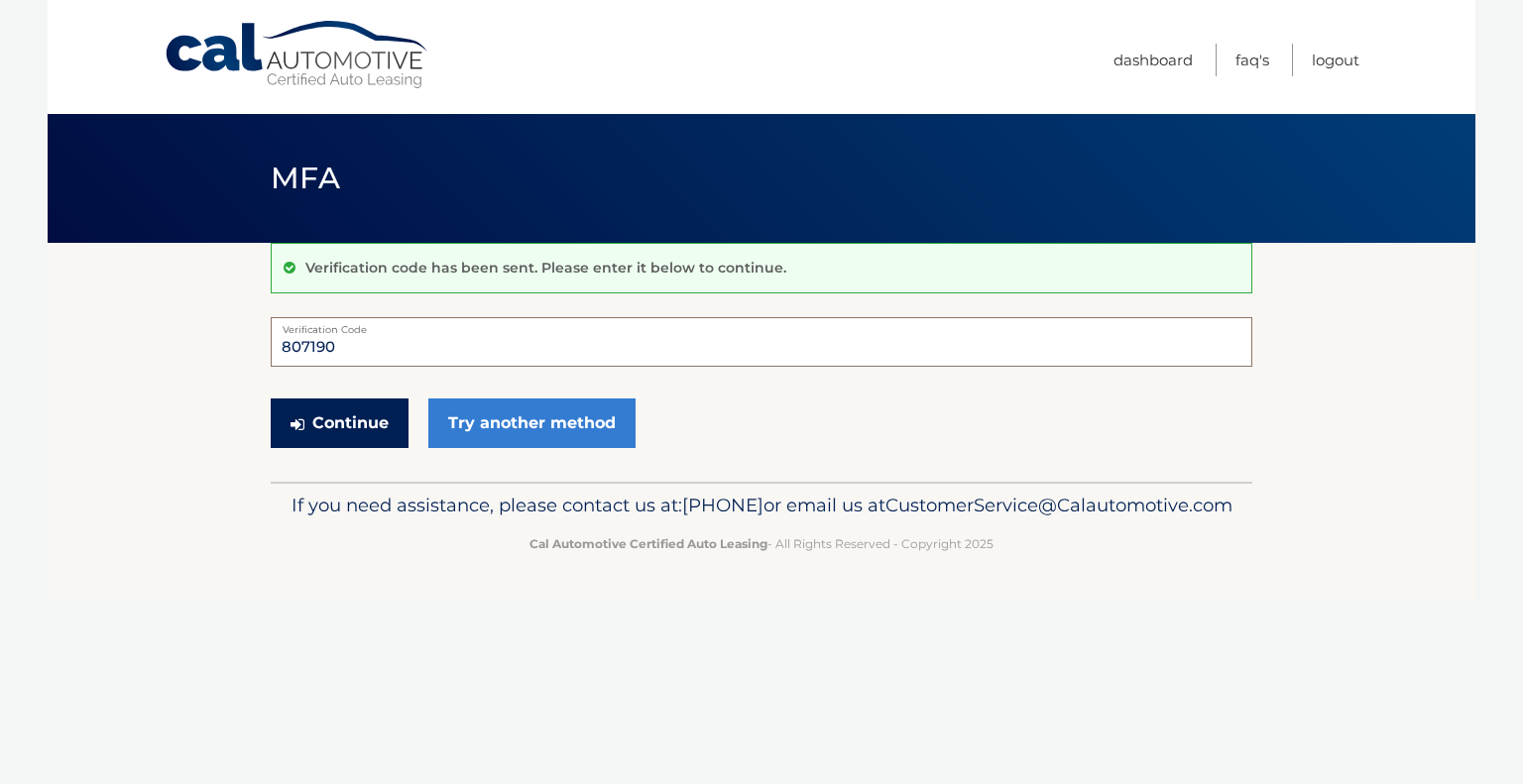 type on "807190" 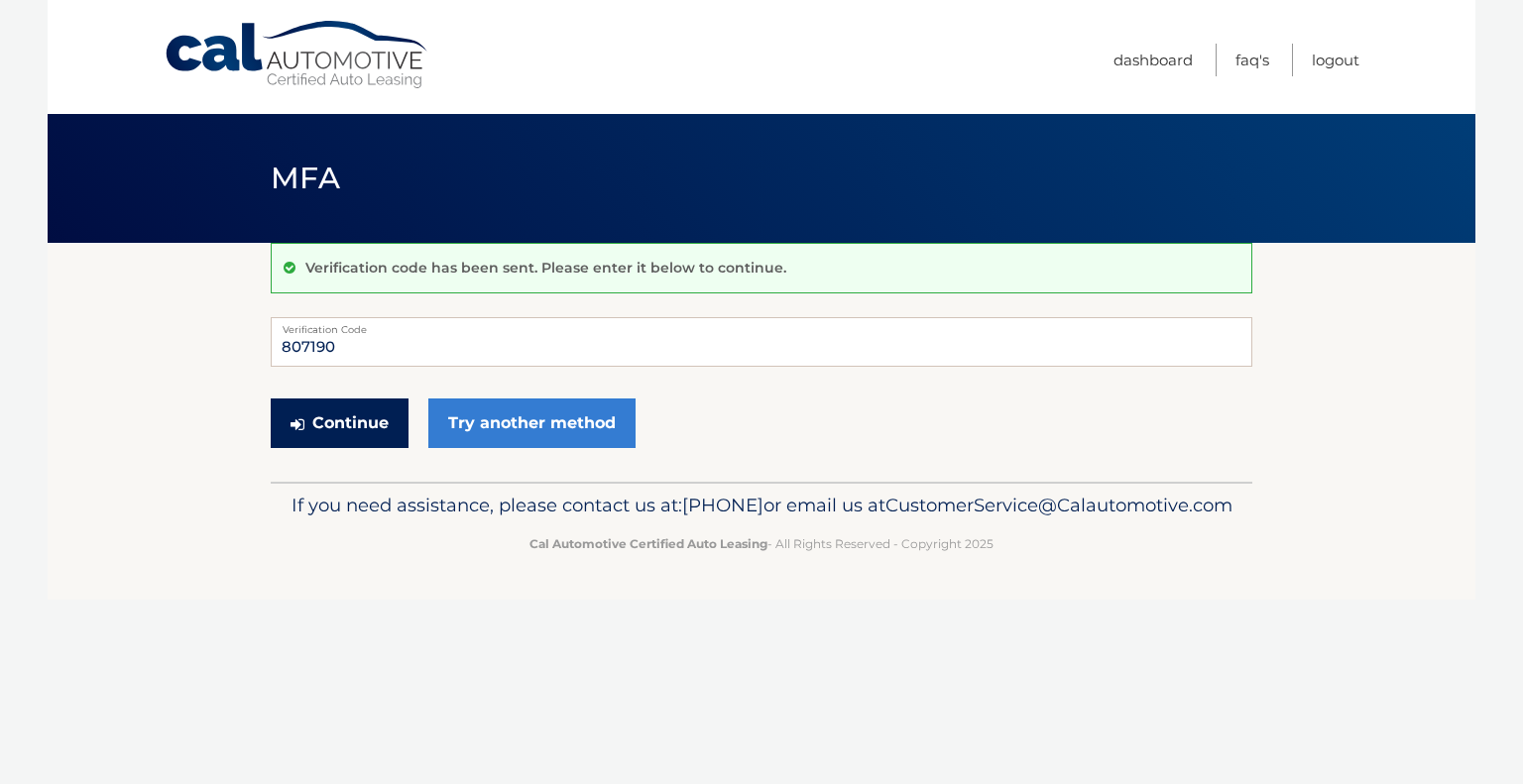 click on "Continue" at bounding box center (339, 423) 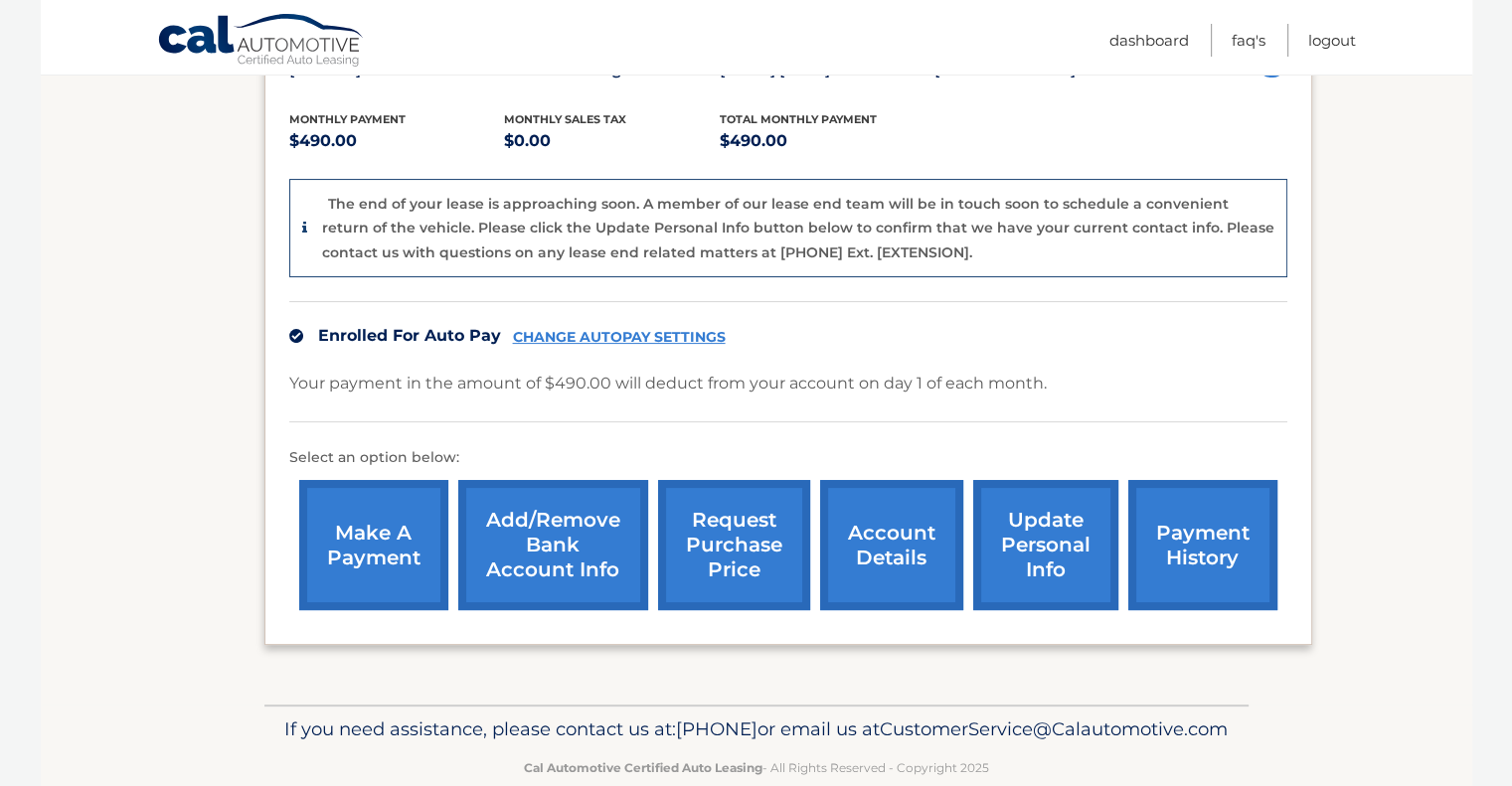 scroll, scrollTop: 397, scrollLeft: 0, axis: vertical 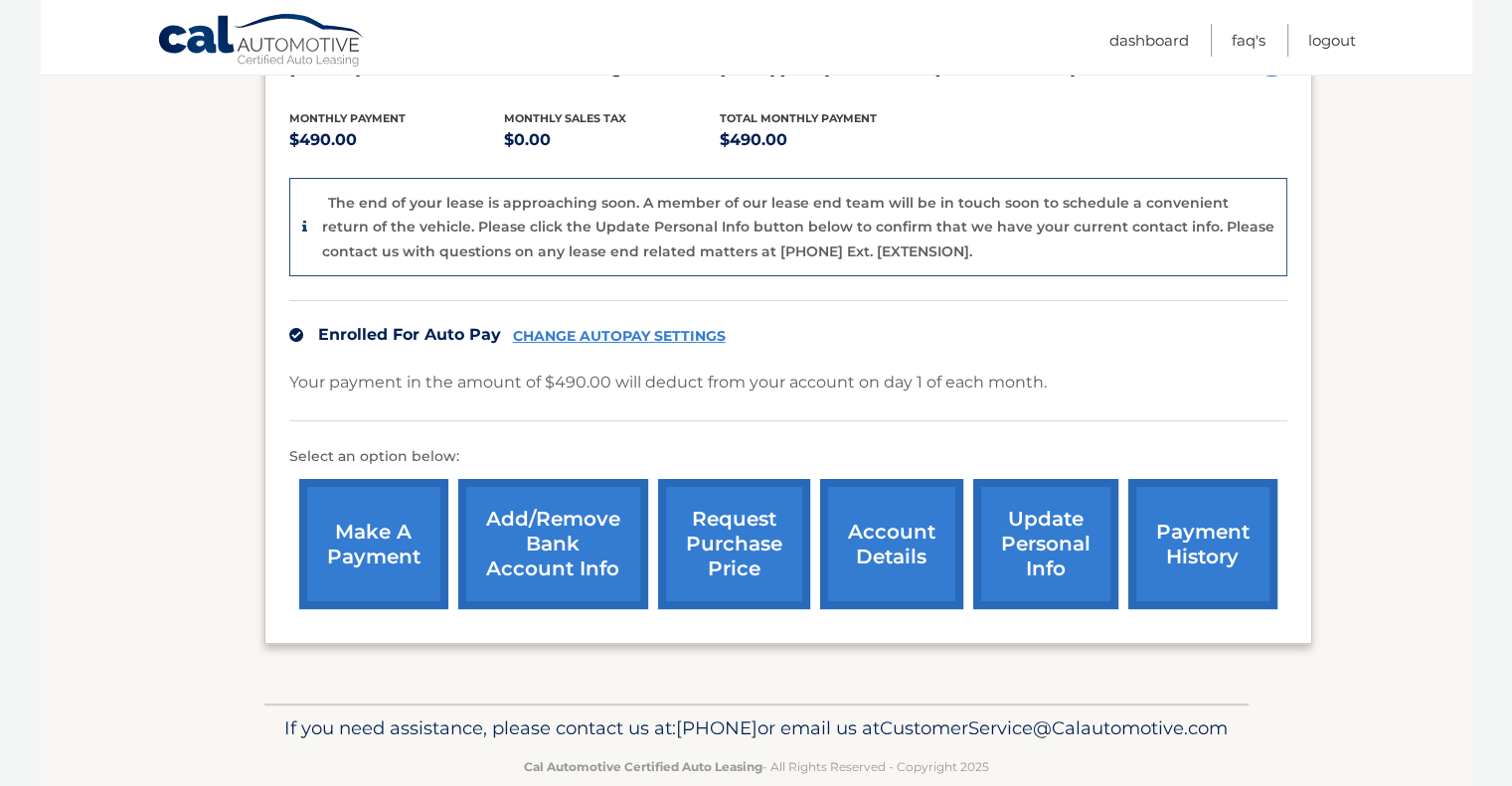 click on "CHANGE AUTOPAY SETTINGS" at bounding box center (619, 336) 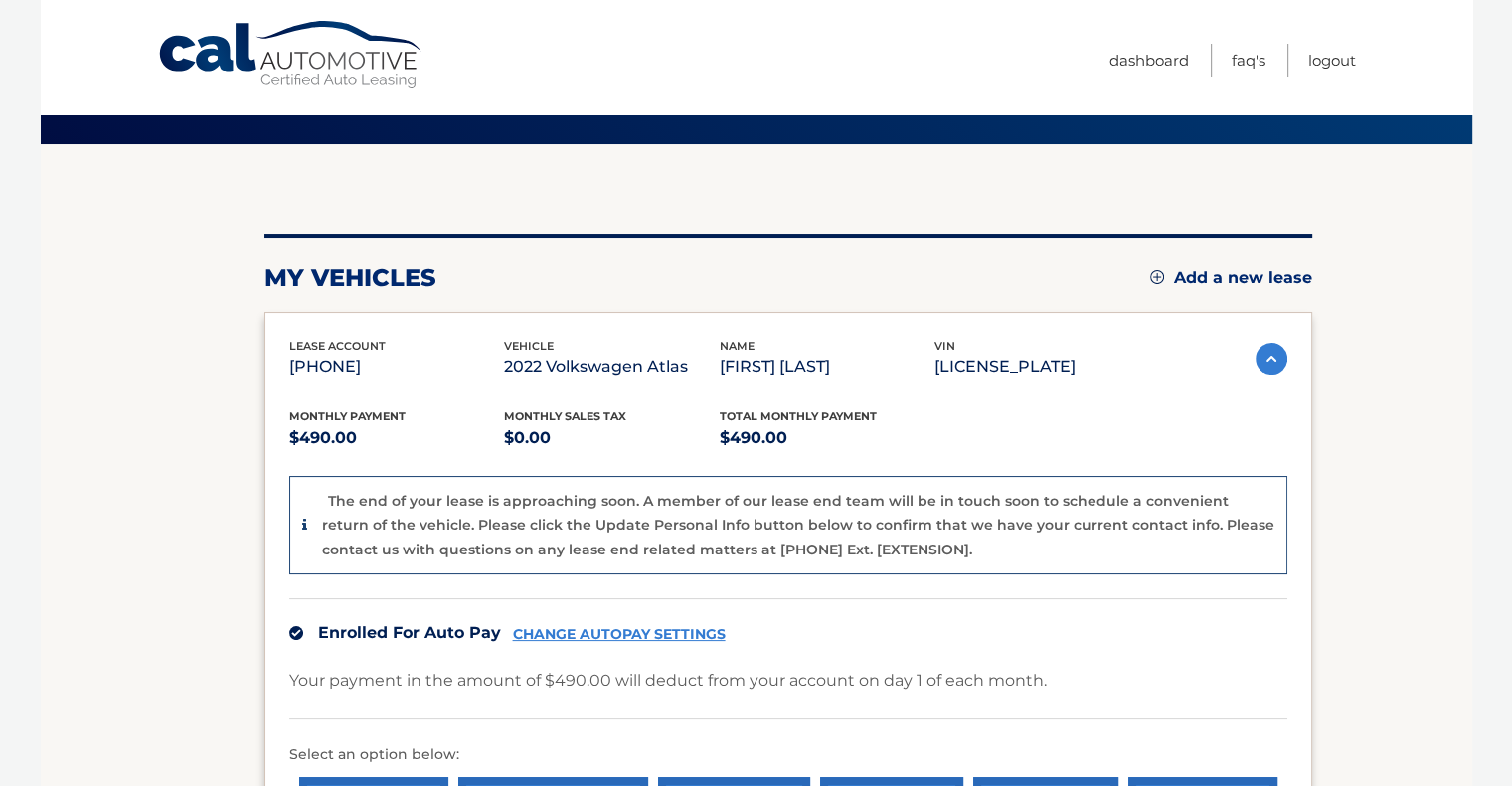 scroll, scrollTop: 0, scrollLeft: 0, axis: both 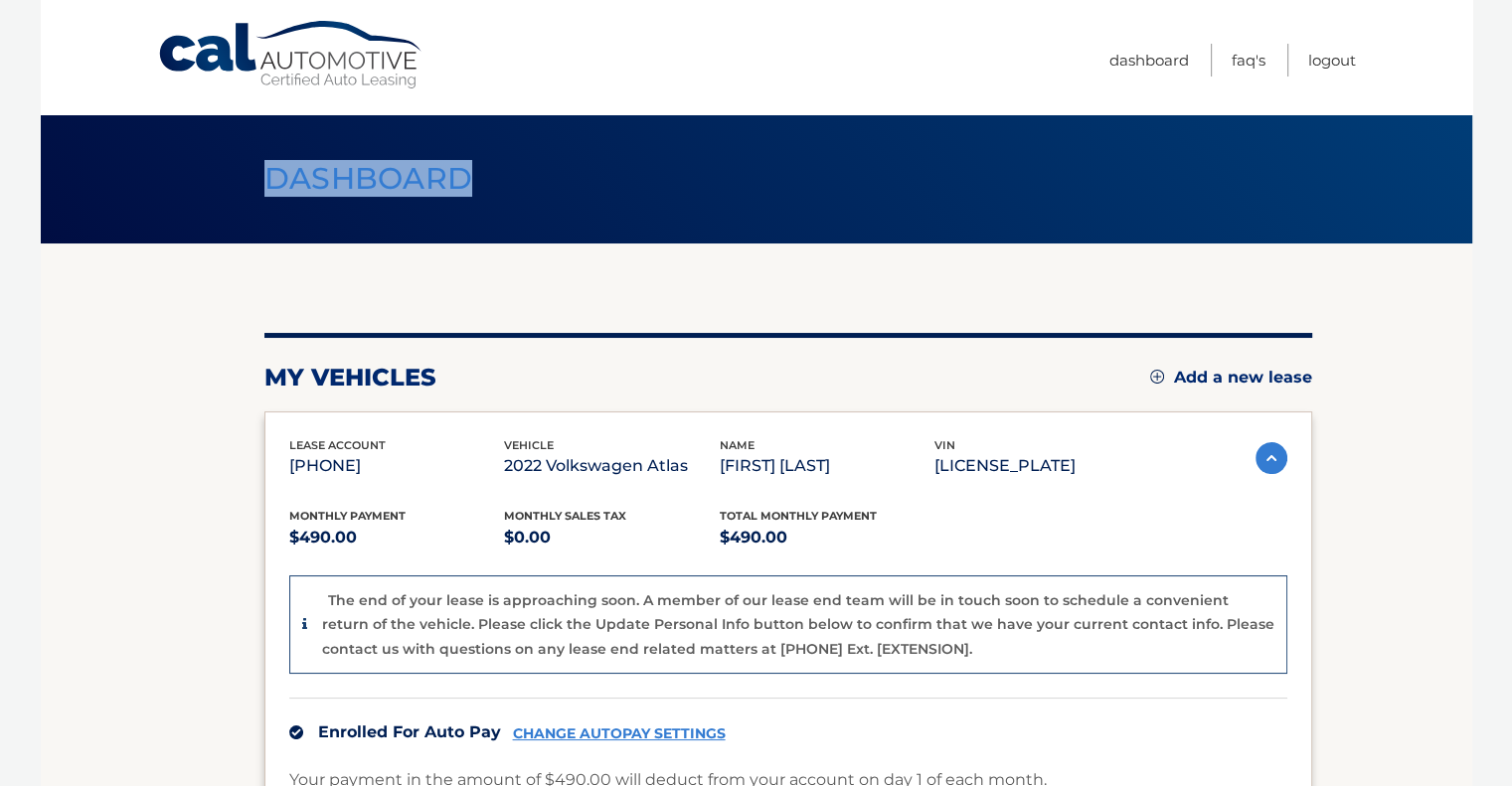 drag, startPoint x: 261, startPoint y: 175, endPoint x: 555, endPoint y: 183, distance: 294.10882 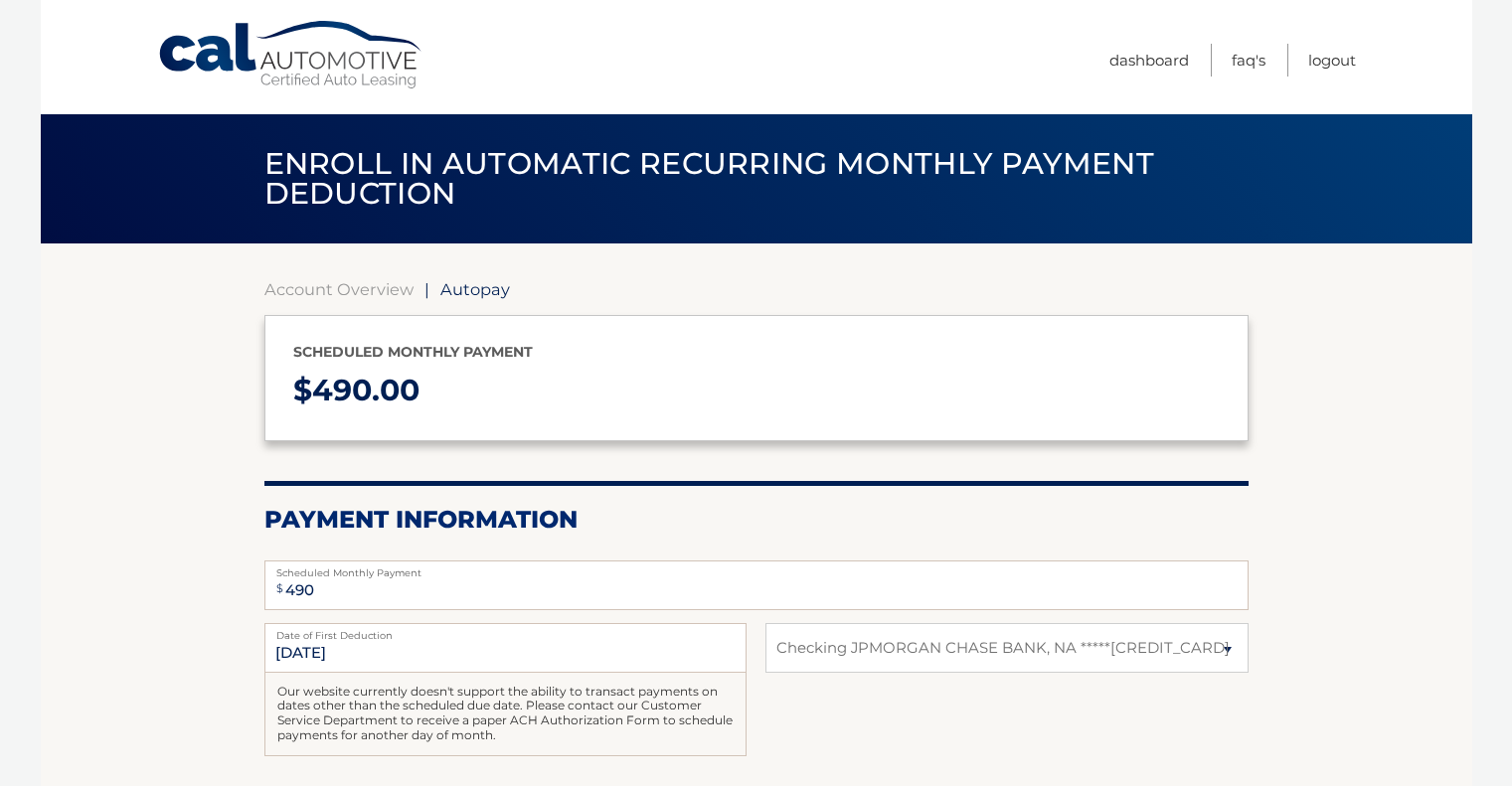 select on "MGQ0NTRhOWUtOTQ0OC00OWZlLWI0MzAtNDg2YjNhMDFlZDk3" 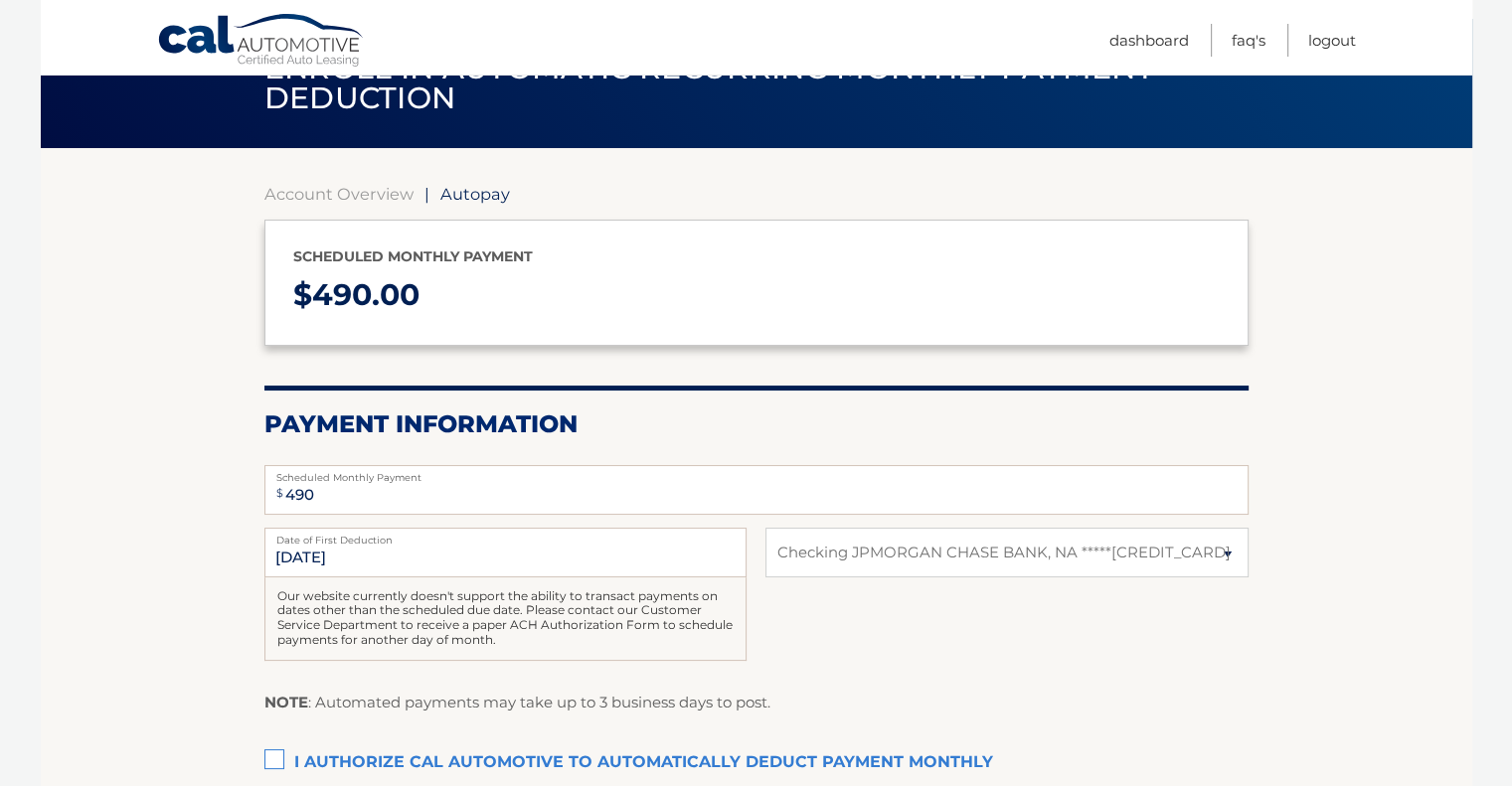 scroll, scrollTop: 199, scrollLeft: 0, axis: vertical 